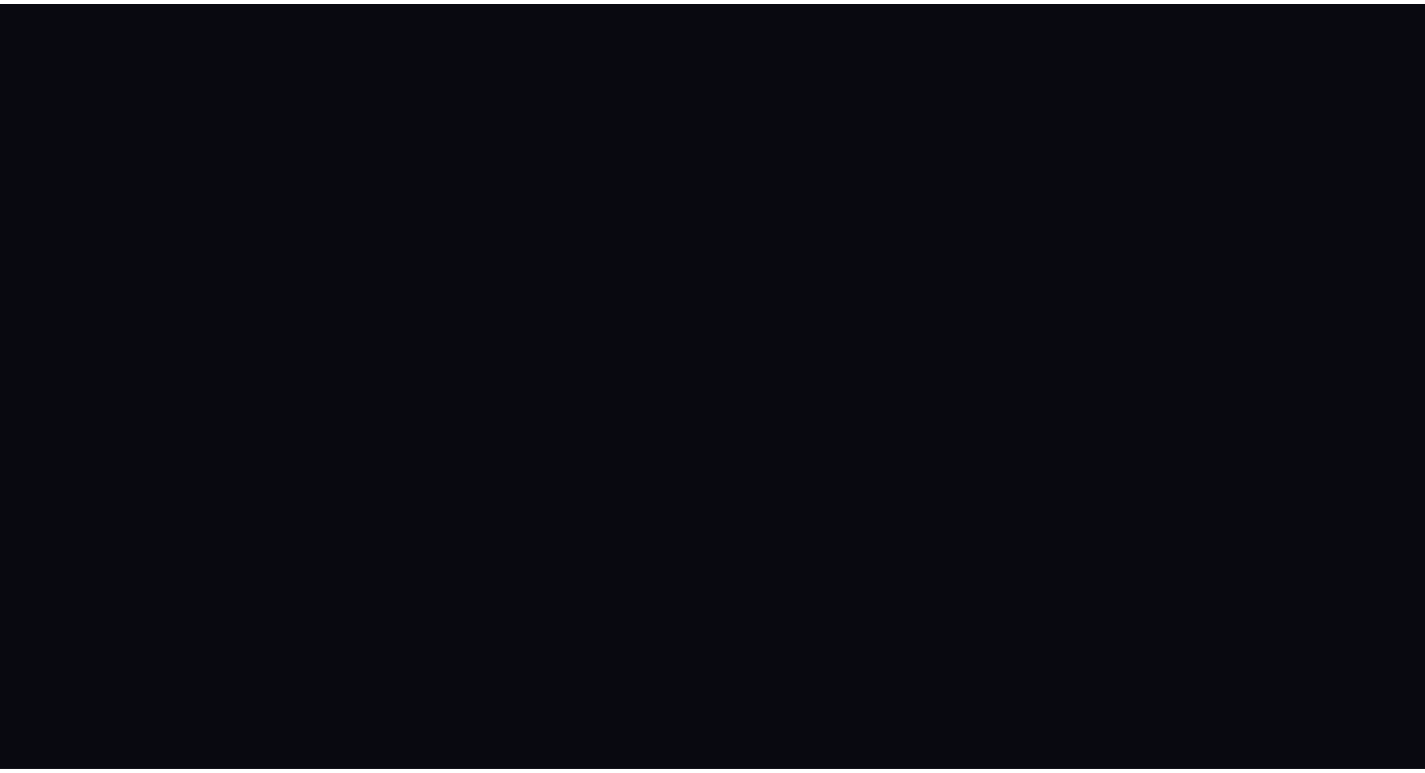 scroll, scrollTop: 0, scrollLeft: 0, axis: both 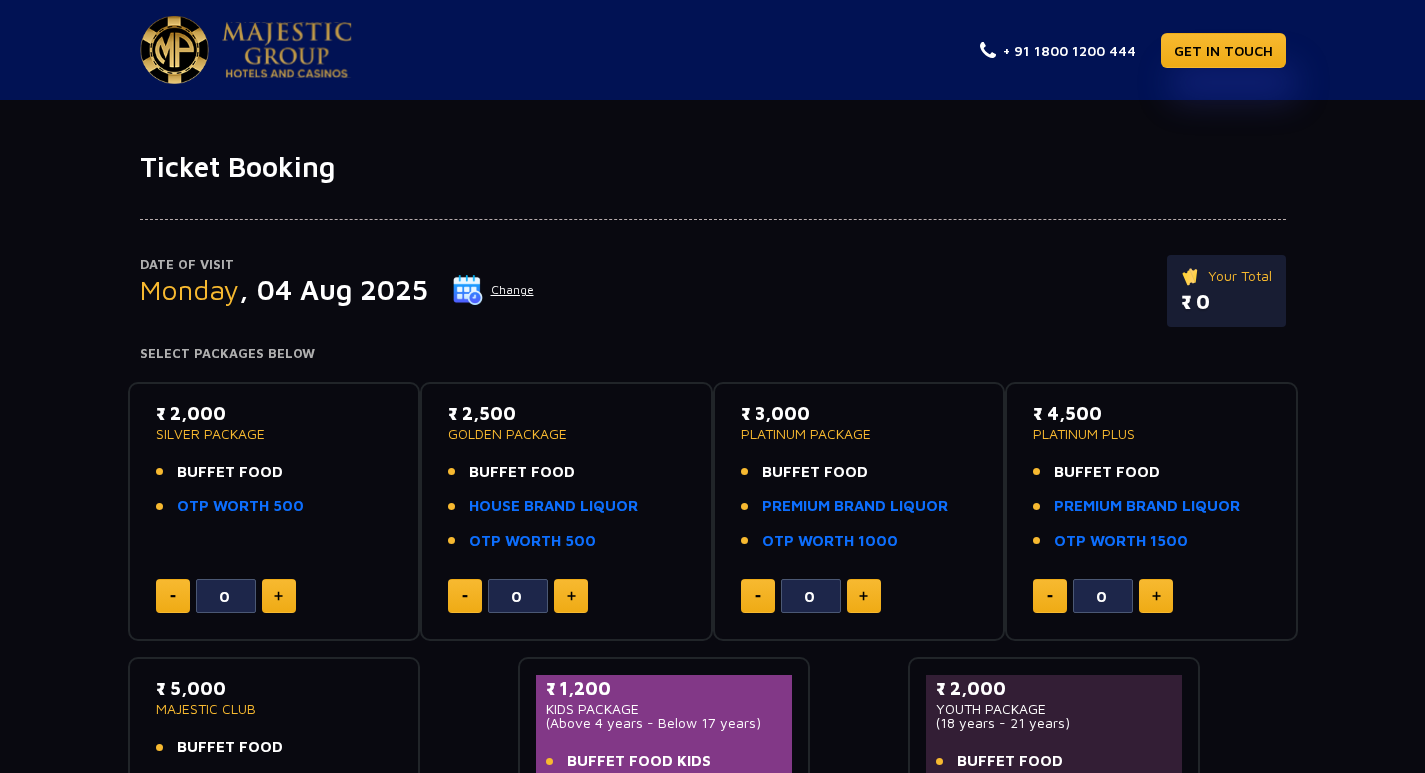 click on "Date of Visit [DAY], [DD] [MON] [YYYY]  Change   Your Total   [CURRENCY]  Select Packages Below  [CURRENCY]   SILVER PACKAGE   BUFFET FOOD   OTP WORTH [CURRENCY]  0  [CURRENCY]   GOLDEN PACKAGE   BUFFET FOOD   HOUSE BRAND LIQUOR   OTP WORTH [CURRENCY]  0  [CURRENCY]   PLATINUM PACKAGE   BUFFET FOOD   PREMIUM BRAND LIQUOR   OTP WORTH [CURRENCY]  0  [CURRENCY]   PLATINUM PLUS   BUFFET FOOD   PREMIUM BRAND LIQUOR   OTP WORTH [CURRENCY]  0  [CURRENCY]   MAJESTIC CLUB   BUFFET FOOD   OTP WORTH [CURRENCY]  0  [CURRENCY]   KIDS PACKAGE    (Above 4 years - Below 17 years)   BUFFET FOOD KIDS  0  [CURRENCY]   YOUTH PACKAGE    (18 years - 21 years)   BUFFET FOOD   HOUSE BRAND LIQUOR  0" 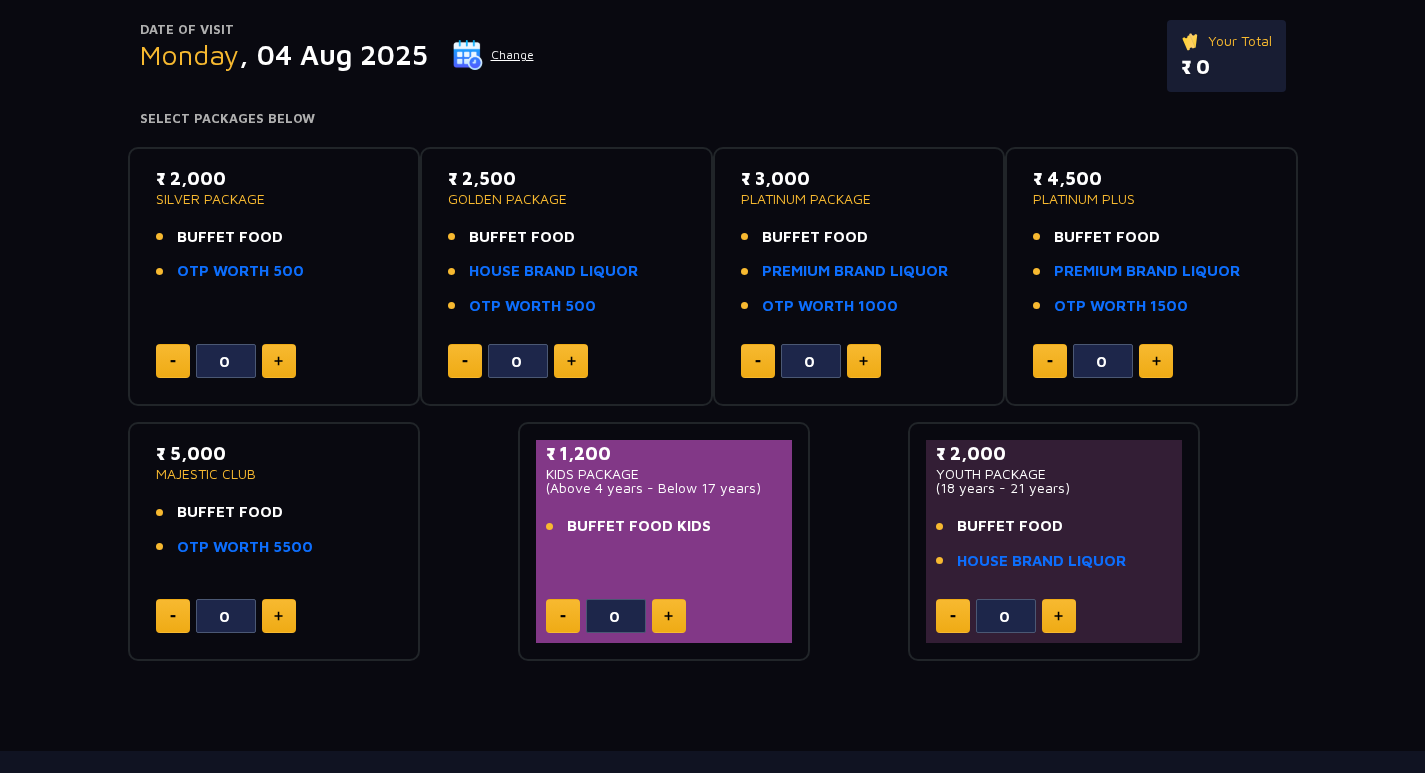 scroll, scrollTop: 240, scrollLeft: 0, axis: vertical 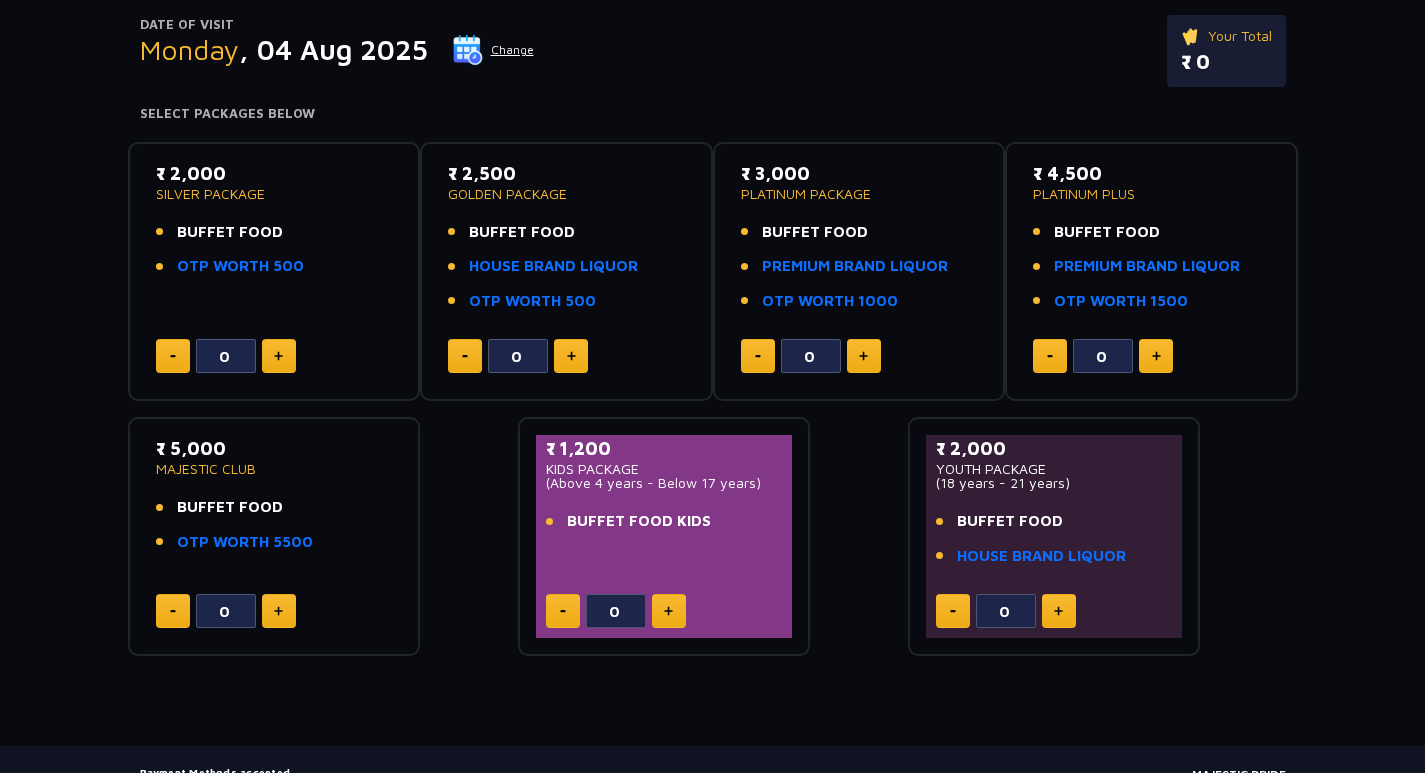 click on "Date of Visit [DAY], [DD] [MON] [YYYY]  Change   Your Total   [CURRENCY]  Select Packages Below  [CURRENCY]   SILVER PACKAGE   BUFFET FOOD   OTP WORTH [CURRENCY]  0  [CURRENCY]   GOLDEN PACKAGE   BUFFET FOOD   HOUSE BRAND LIQUOR   OTP WORTH [CURRENCY]  0  [CURRENCY]   PLATINUM PACKAGE   BUFFET FOOD   PREMIUM BRAND LIQUOR   OTP WORTH [CURRENCY]  0  [CURRENCY]   PLATINUM PLUS   BUFFET FOOD   PREMIUM BRAND LIQUOR   OTP WORTH [CURRENCY]  0  [CURRENCY]   MAJESTIC CLUB   BUFFET FOOD   OTP WORTH [CURRENCY]  0  [CURRENCY]   KIDS PACKAGE    (Above 4 years - Below 17 years)   BUFFET FOOD KIDS  0  [CURRENCY]   YOUTH PACKAGE    (18 years - 21 years)   BUFFET FOOD   HOUSE BRAND LIQUOR  0" 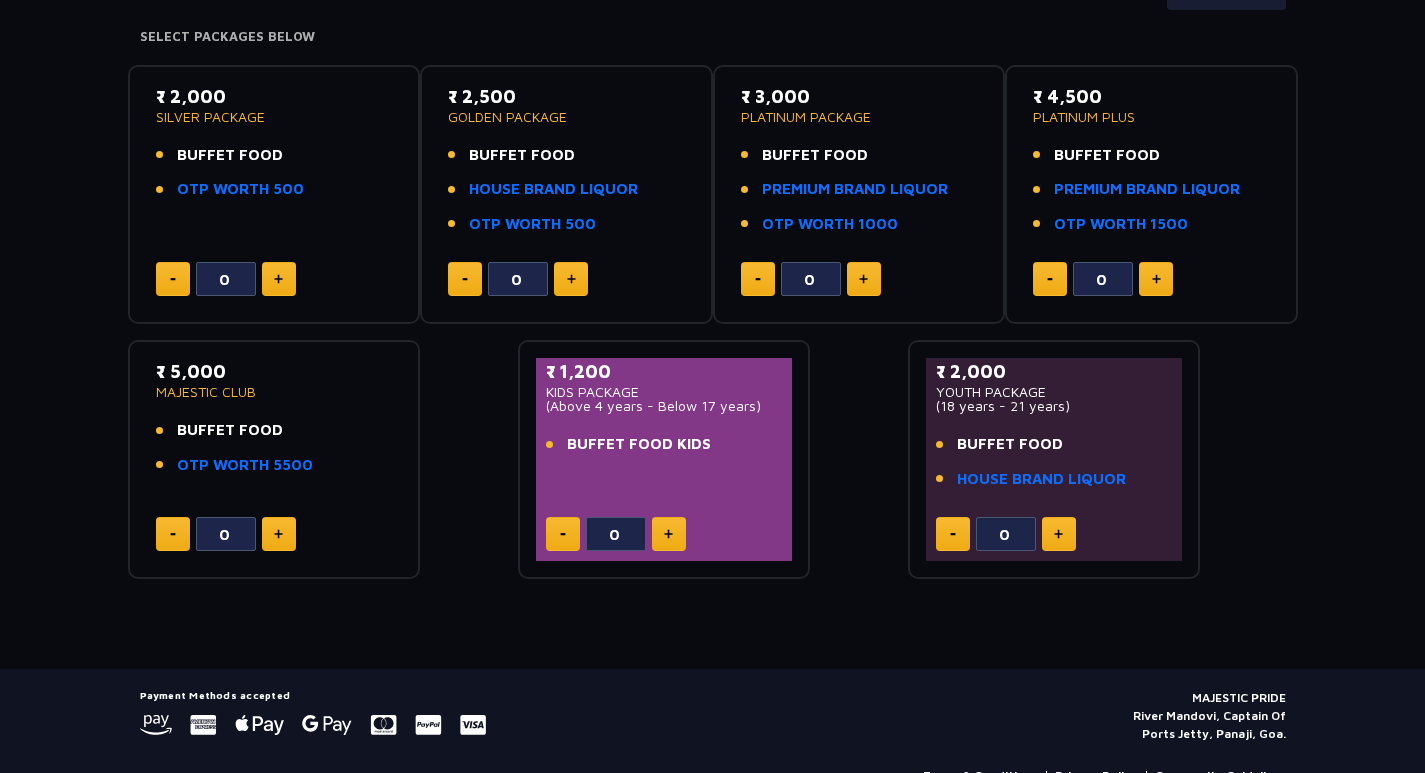scroll, scrollTop: 320, scrollLeft: 0, axis: vertical 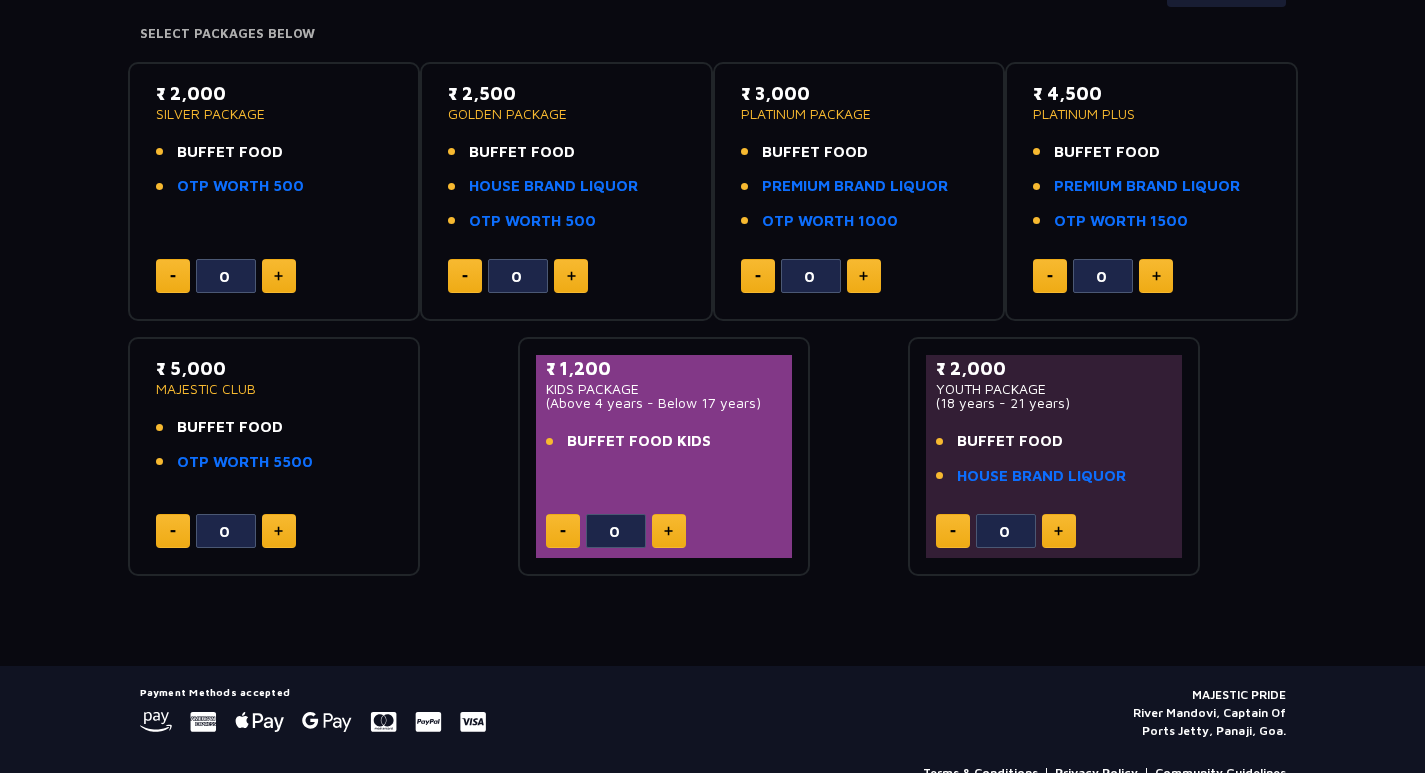 click 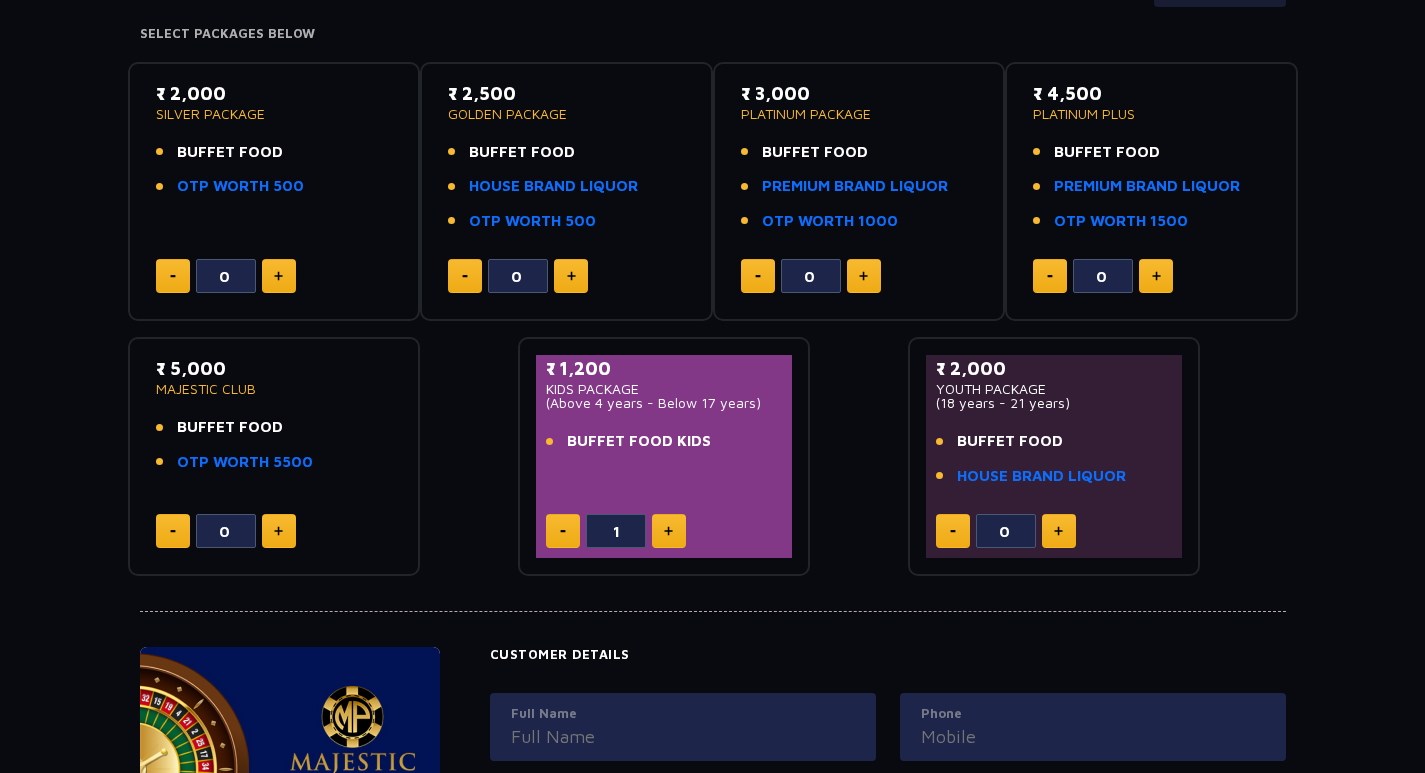 type 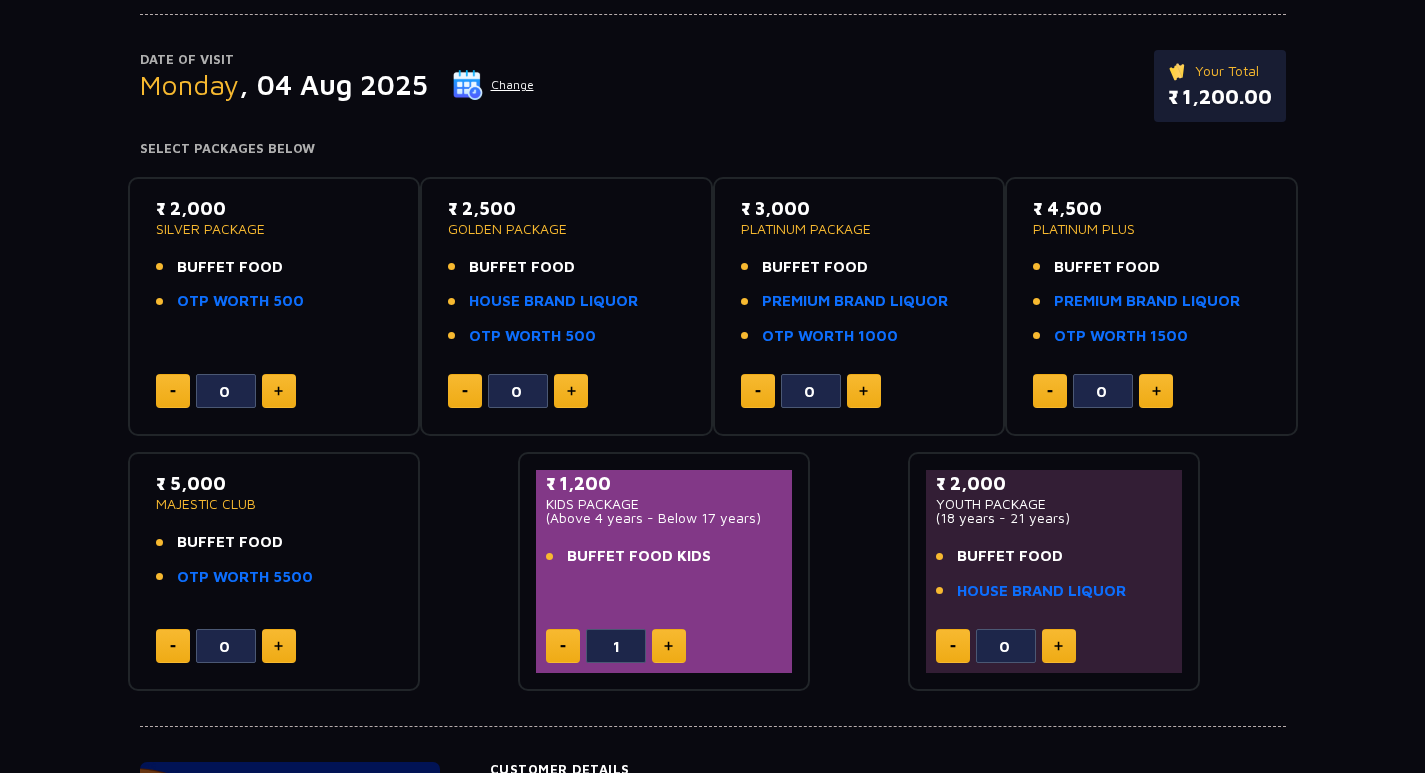 scroll, scrollTop: 160, scrollLeft: 0, axis: vertical 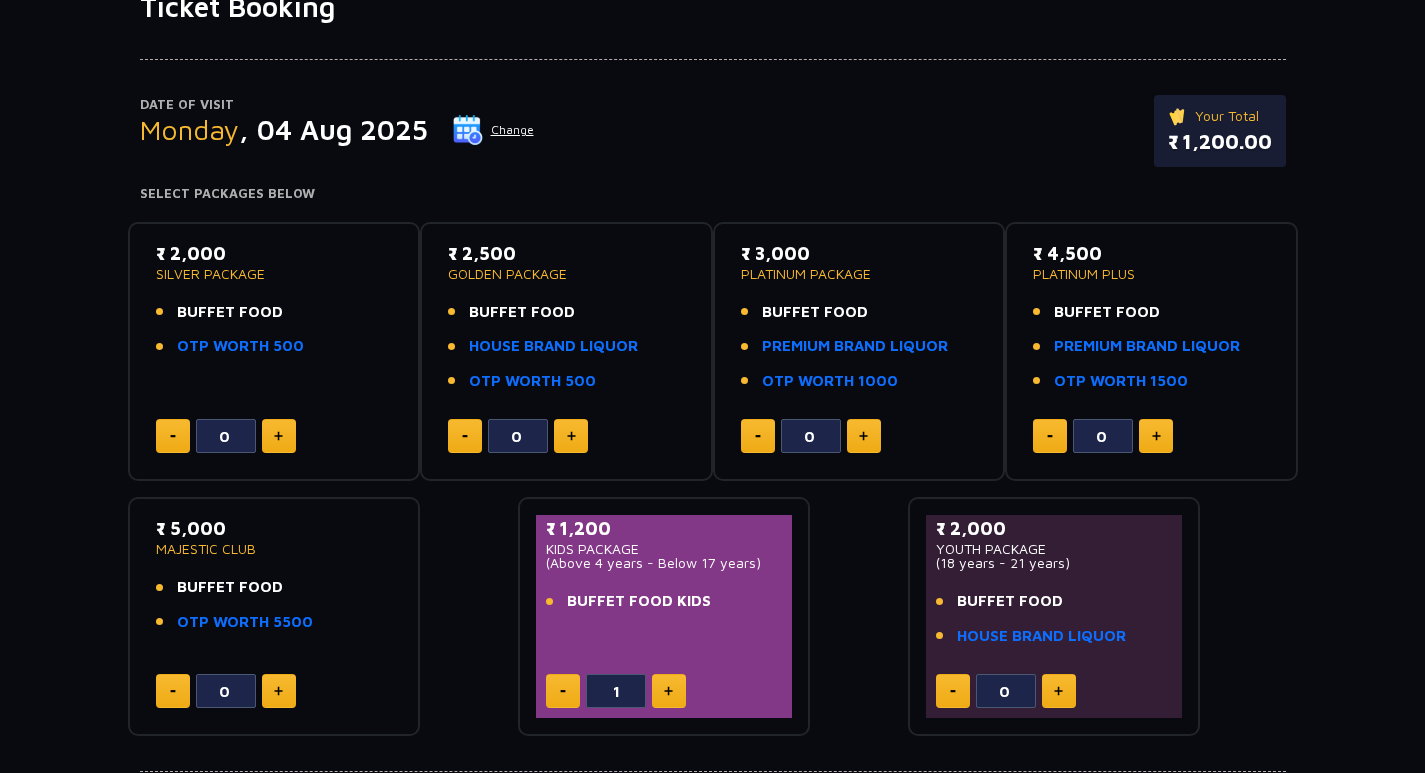 click 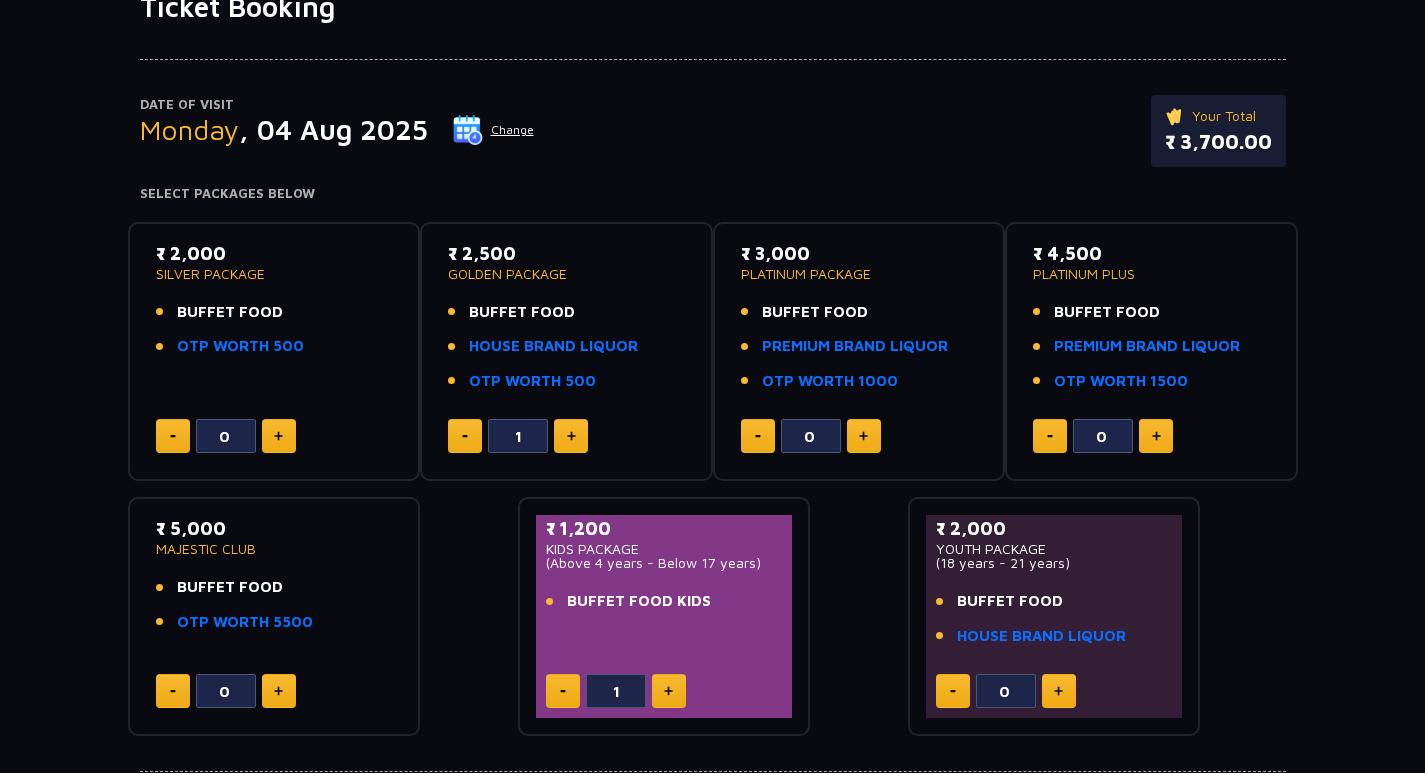 click 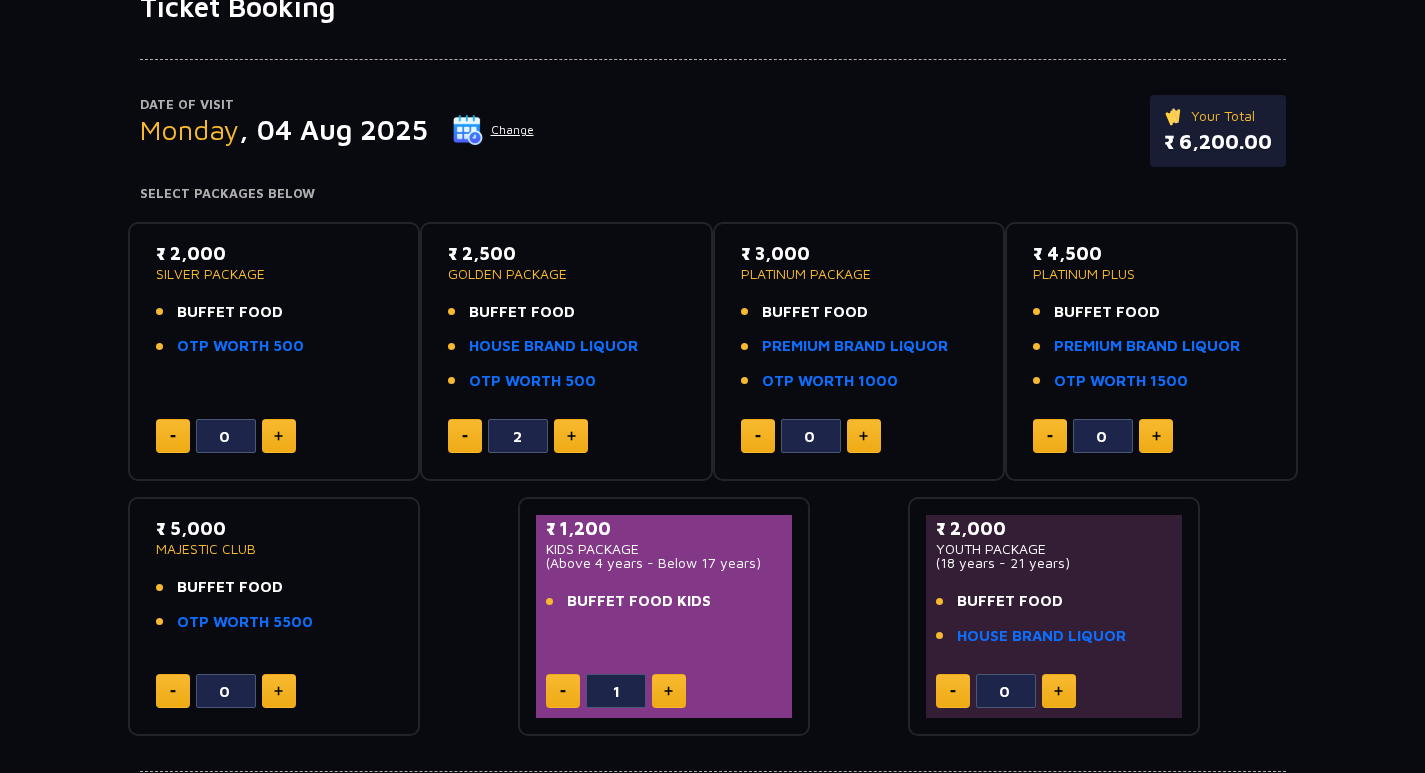 click 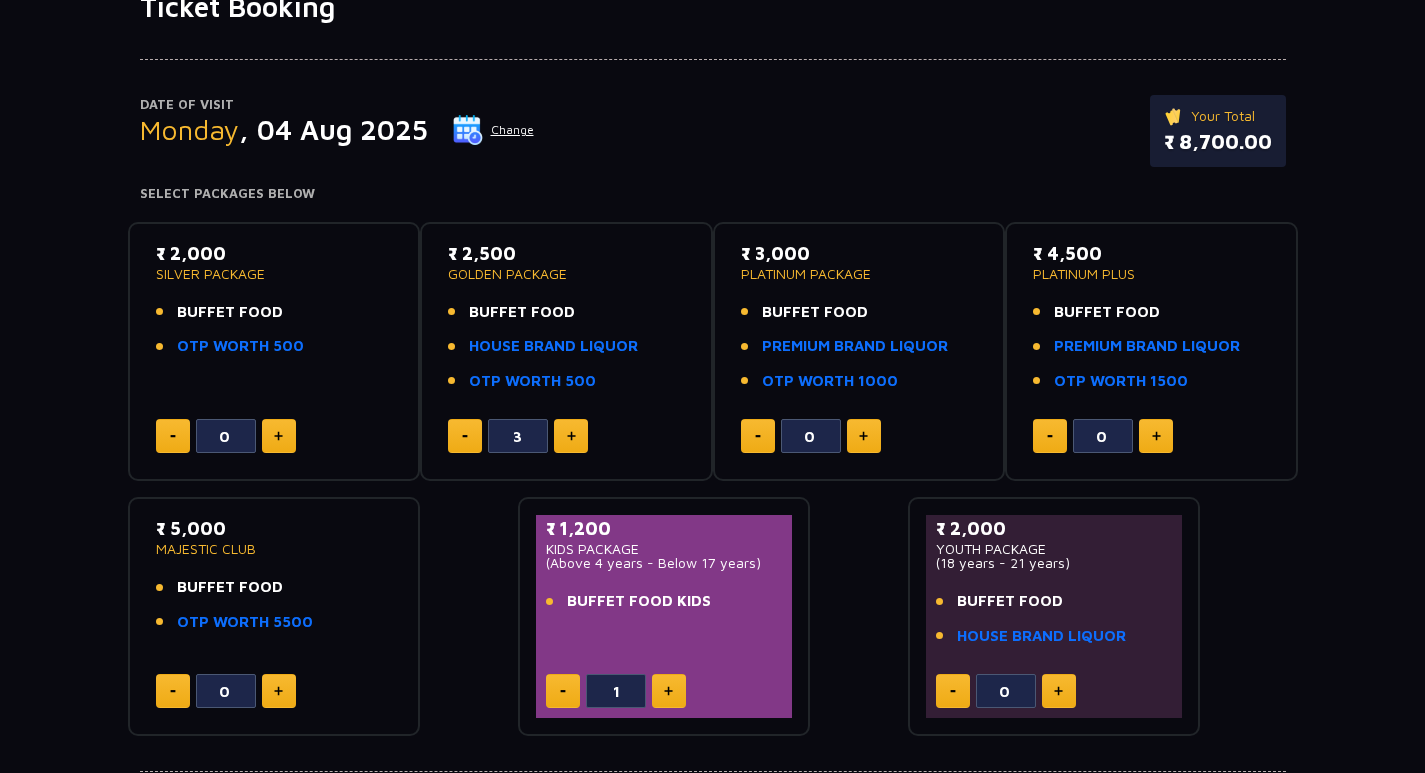 click 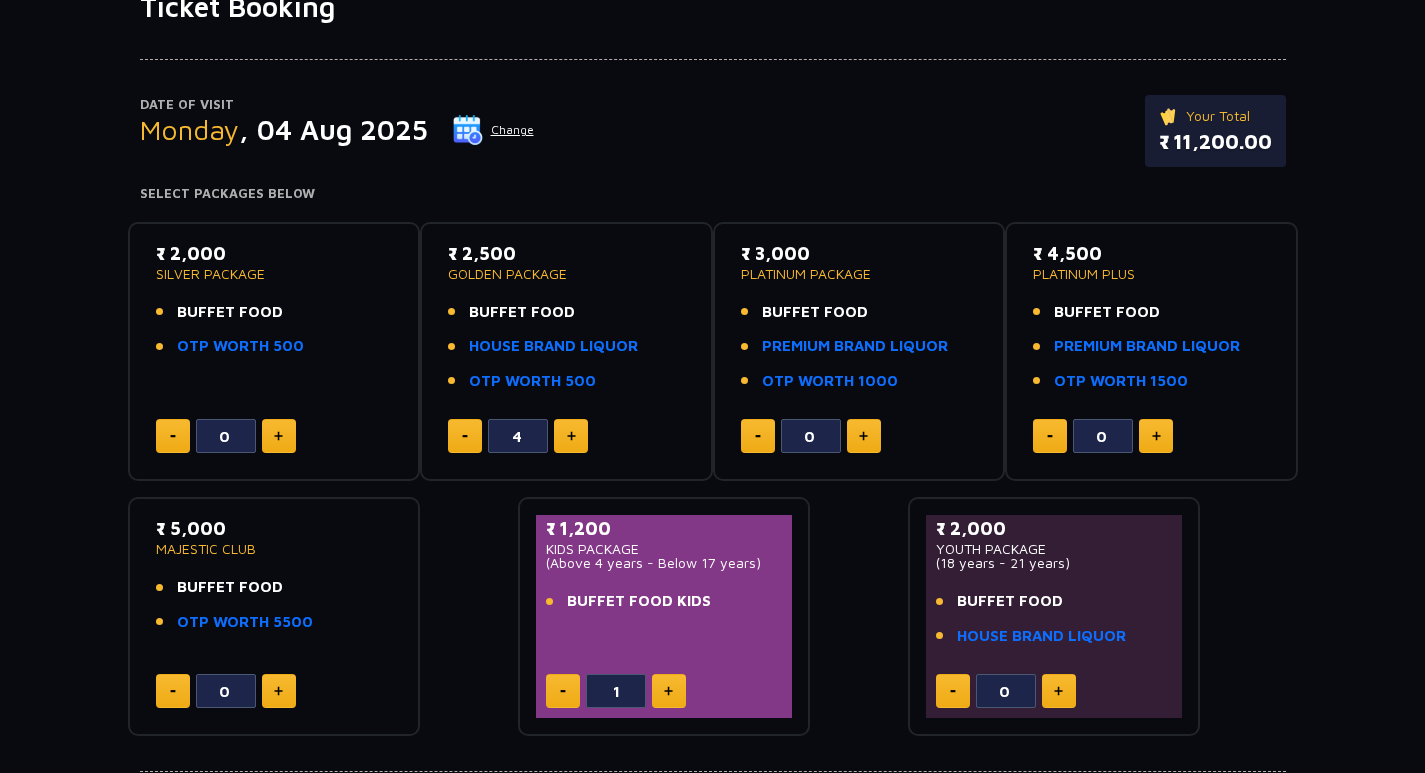 click 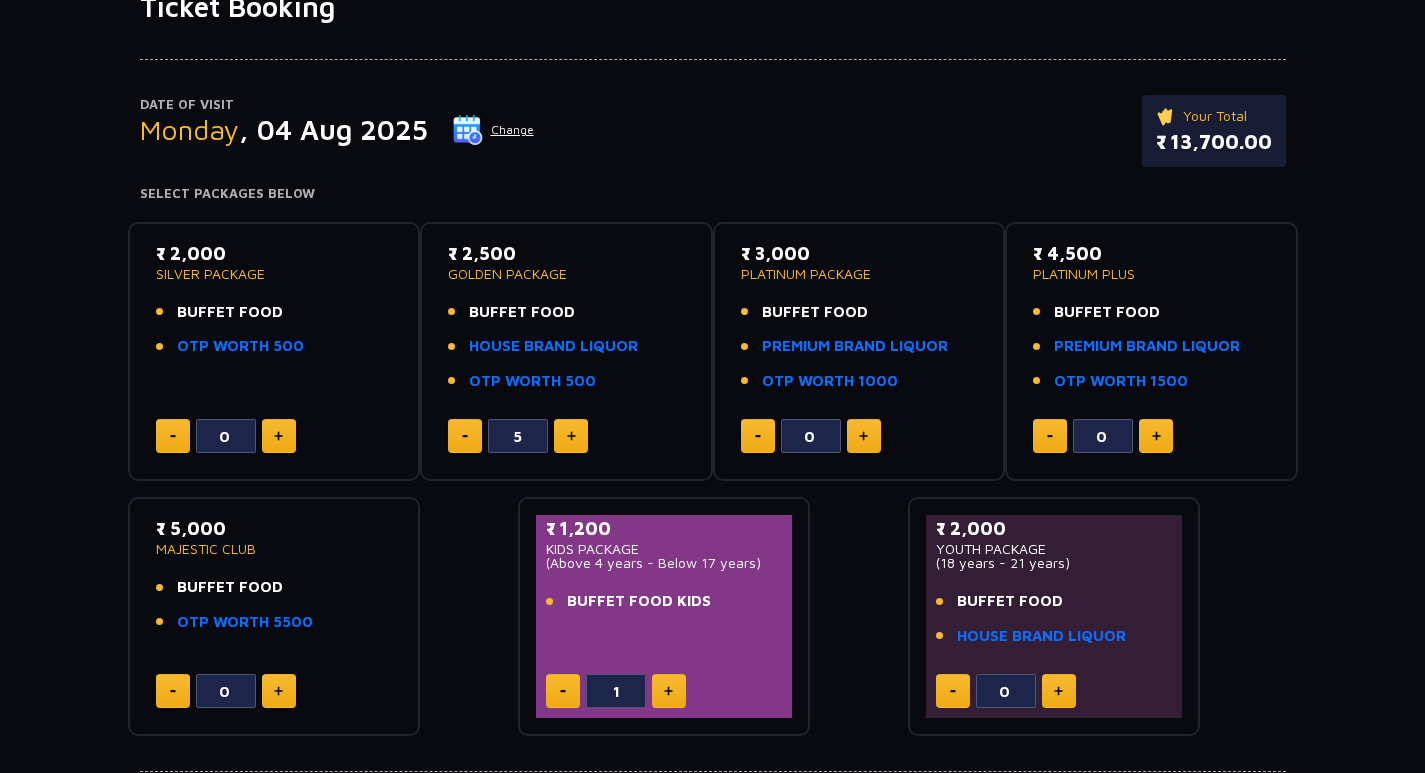 click on "Date of Visit Monday , 04 Aug 2025  Change   Your Total   ₹ 13,700.00  Select Packages Below  ₹ 2,000   SILVER PACKAGE   BUFFET FOOD   OTP WORTH 500  0  ₹ 2,500   GOLDEN PACKAGE   BUFFET FOOD   HOUSE BRAND LIQUOR   OTP WORTH 500  5  ₹ 3,000   PLATINUM PACKAGE   BUFFET FOOD   PREMIUM BRAND LIQUOR   OTP WORTH 1000  0  ₹ 4,500   PLATINUM PLUS   BUFFET FOOD   PREMIUM BRAND LIQUOR   OTP WORTH 1500  0  ₹ 5,000   MAJESTIC CLUB   BUFFET FOOD   OTP WORTH 5500  0  ₹ 1,200   KIDS PACKAGE    (Above 4 years - Below 17 years)   BUFFET FOOD KIDS  1  ₹ 2,000   YOUTH PACKAGE    (18 years - 21 years)   BUFFET FOOD   HOUSE BRAND LIQUOR  0" 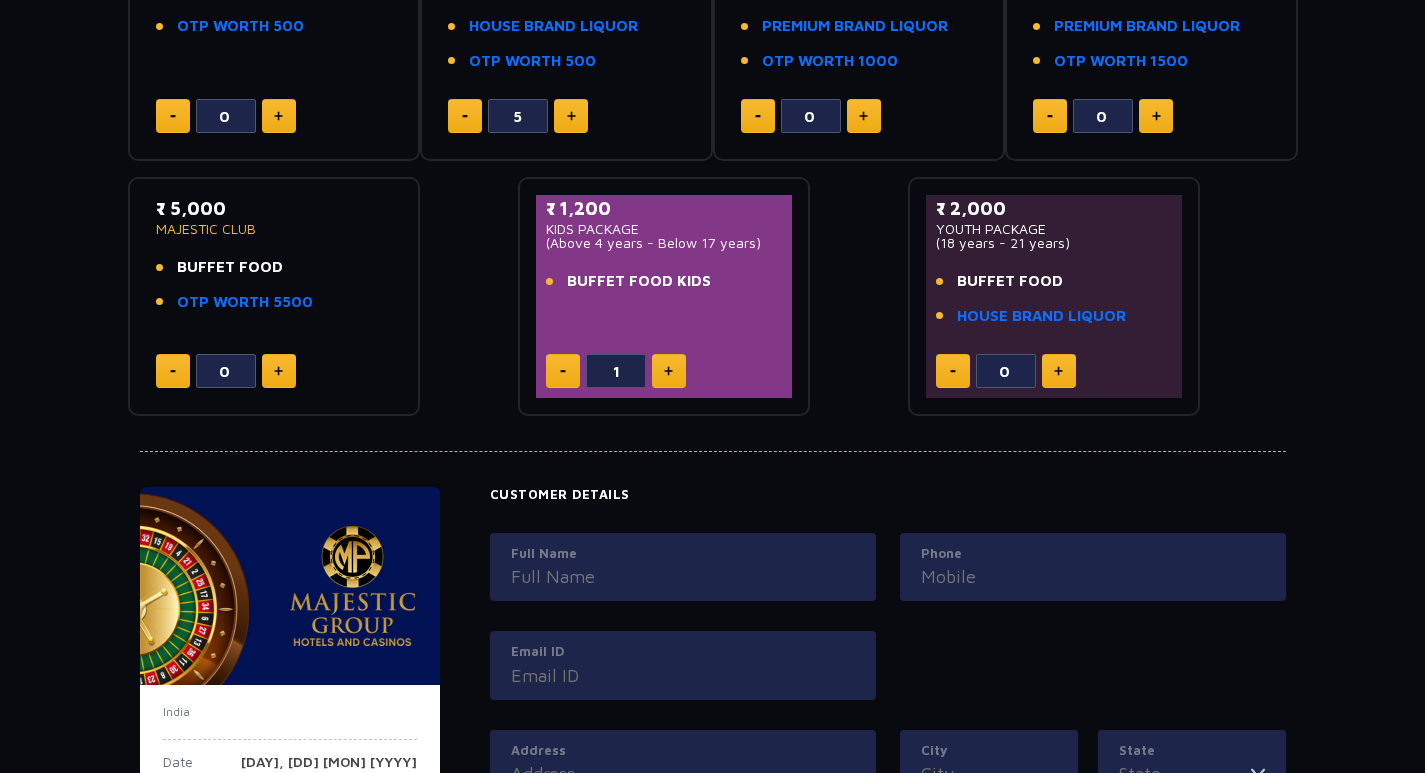 scroll, scrollTop: 520, scrollLeft: 0, axis: vertical 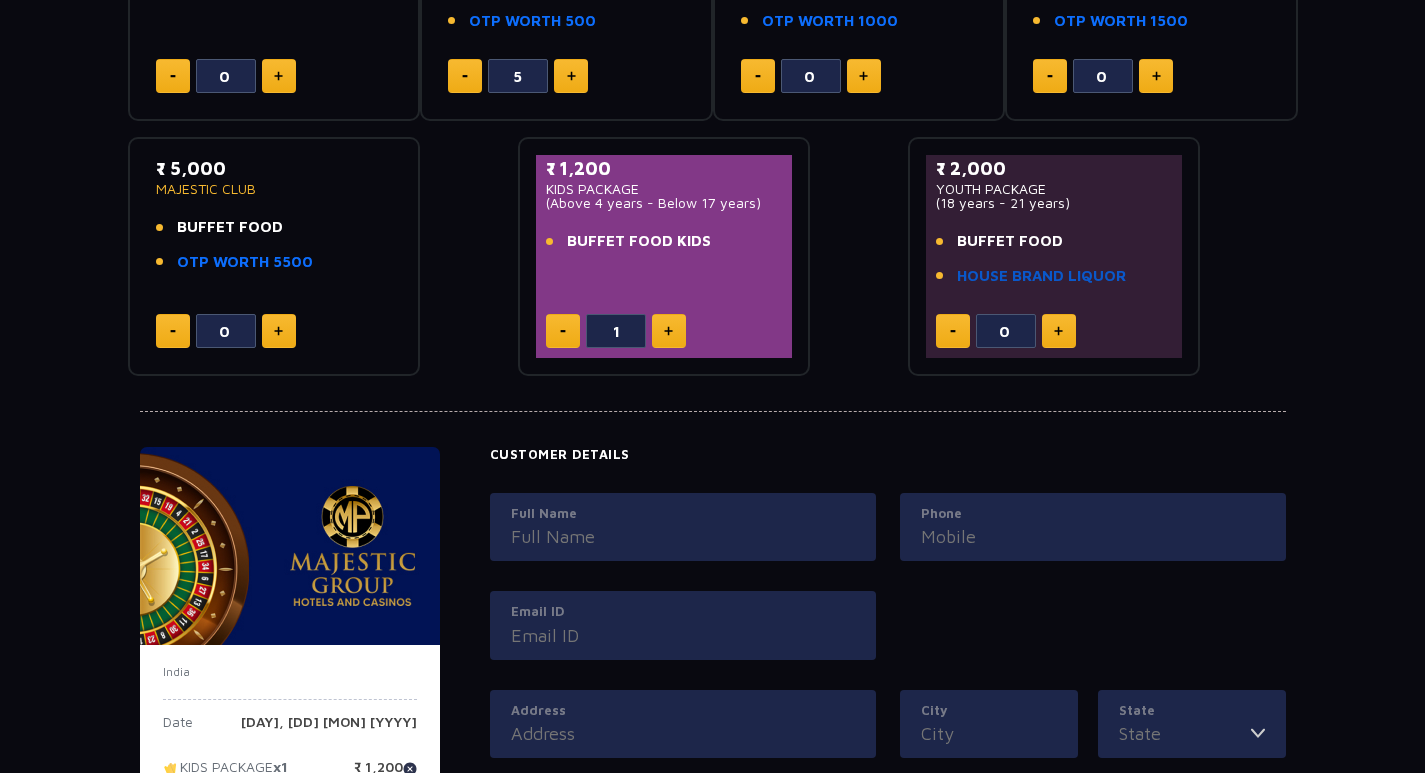click on "HOUSE BRAND LIQUOR" 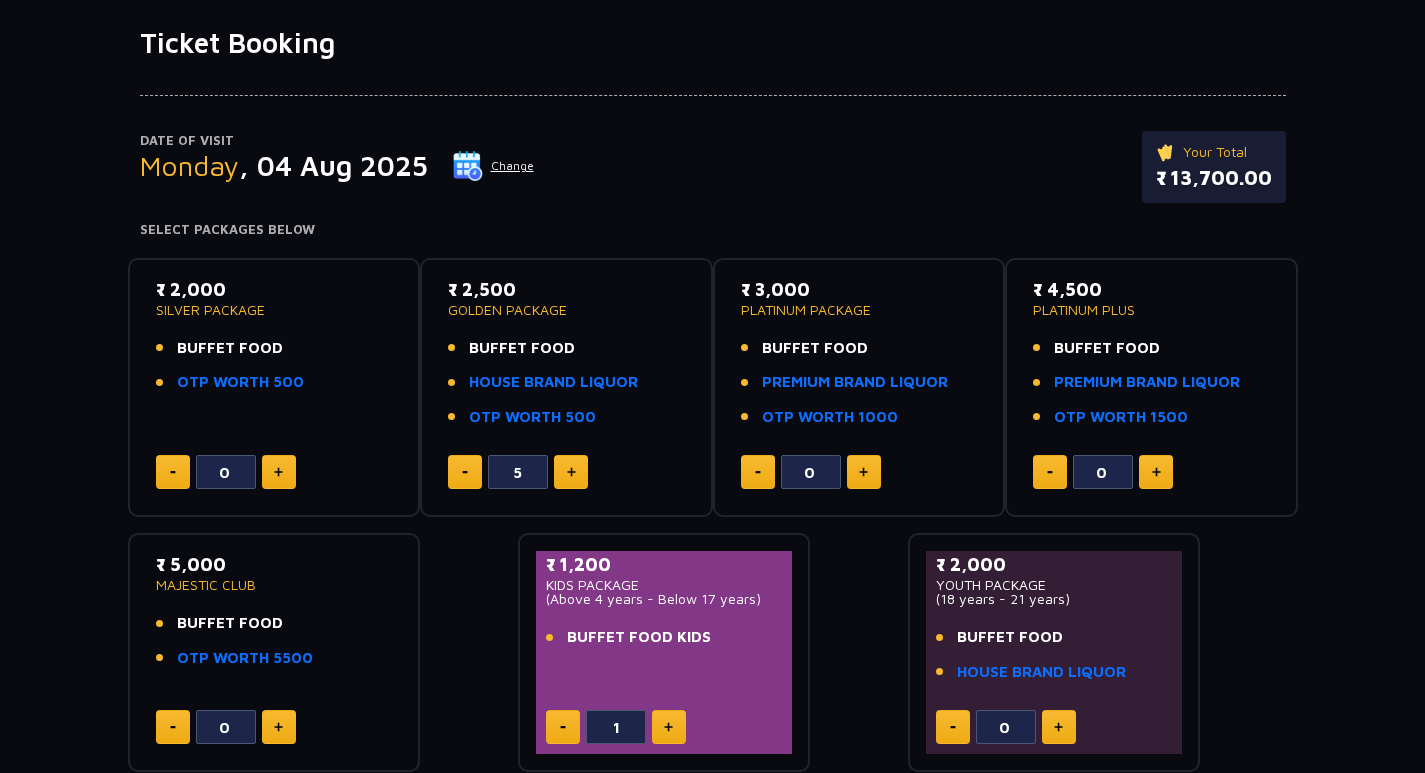 scroll, scrollTop: 120, scrollLeft: 0, axis: vertical 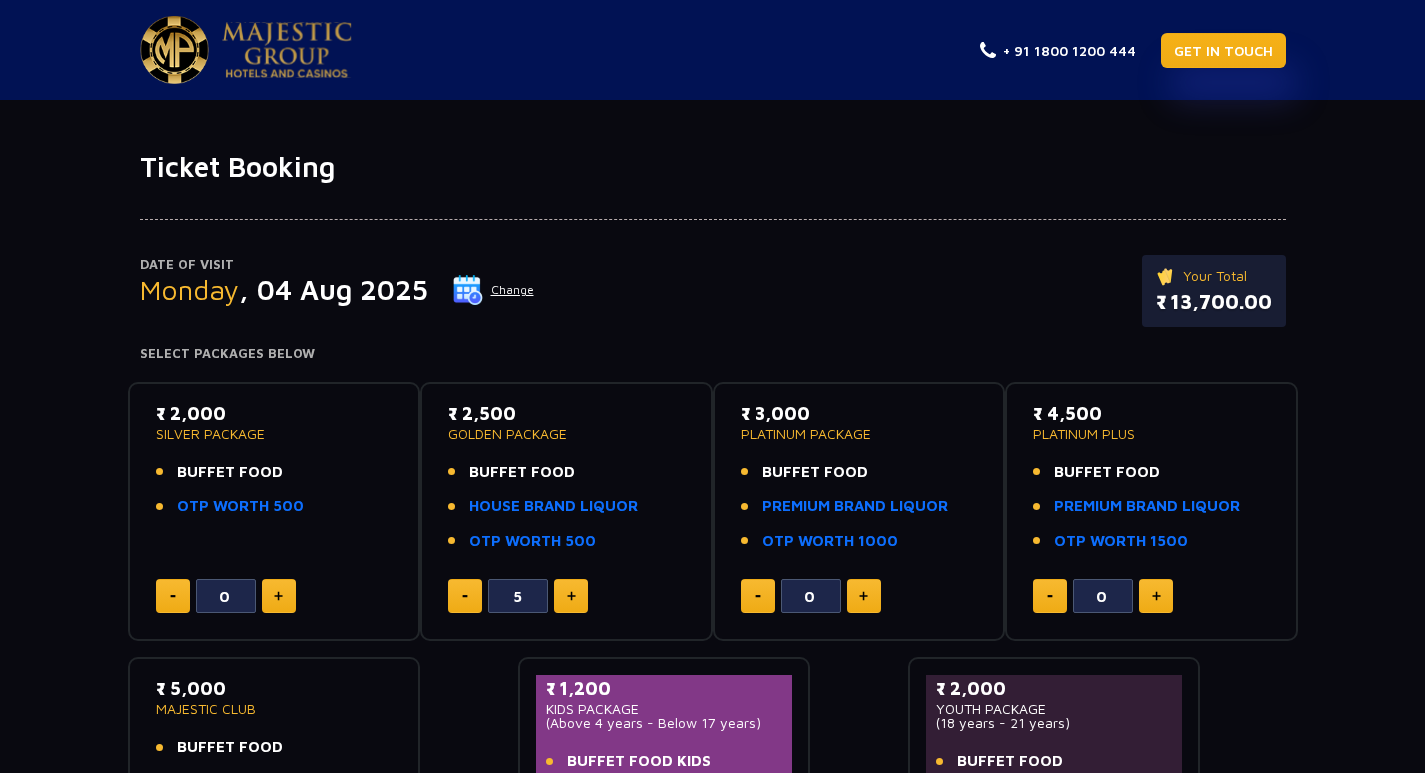 click on "GET IN TOUCH" 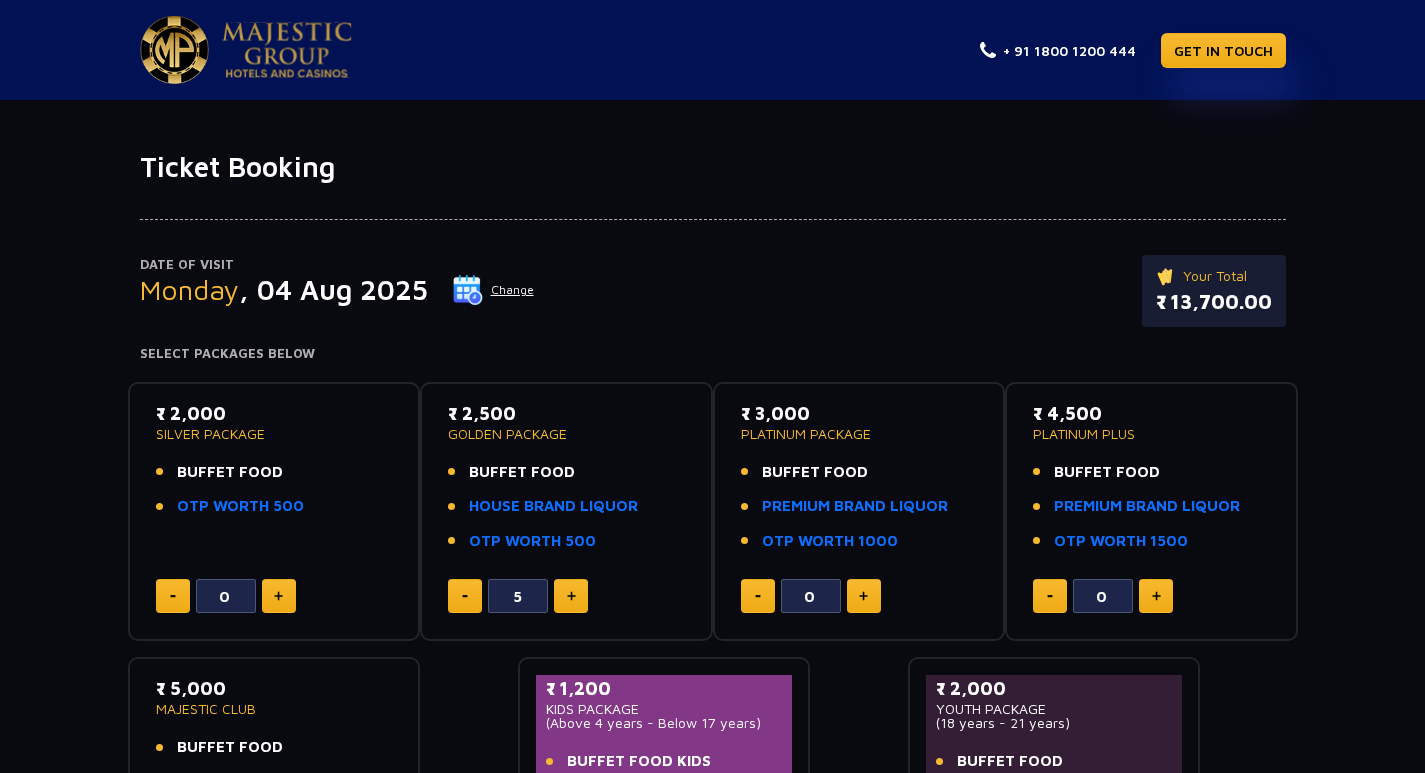 click on "Change" 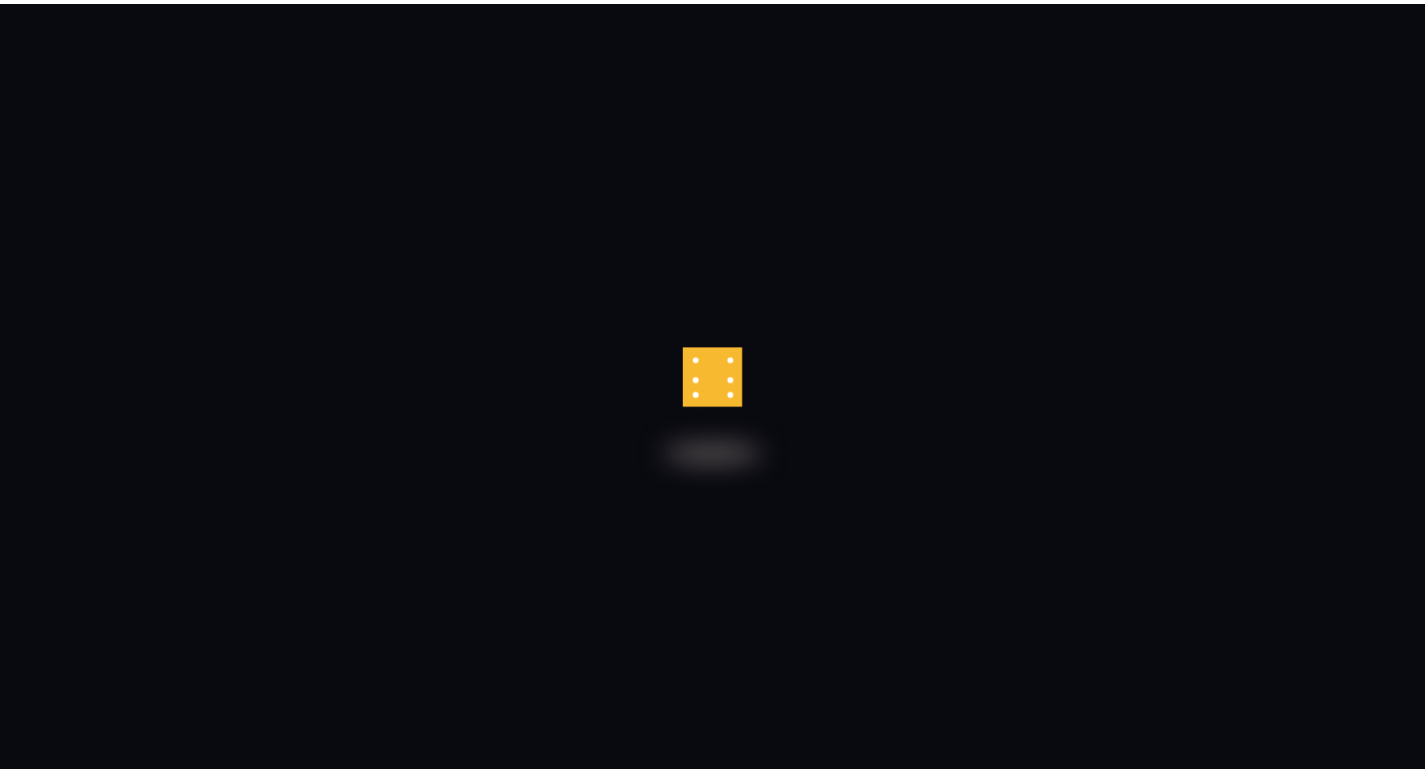 scroll, scrollTop: 0, scrollLeft: 0, axis: both 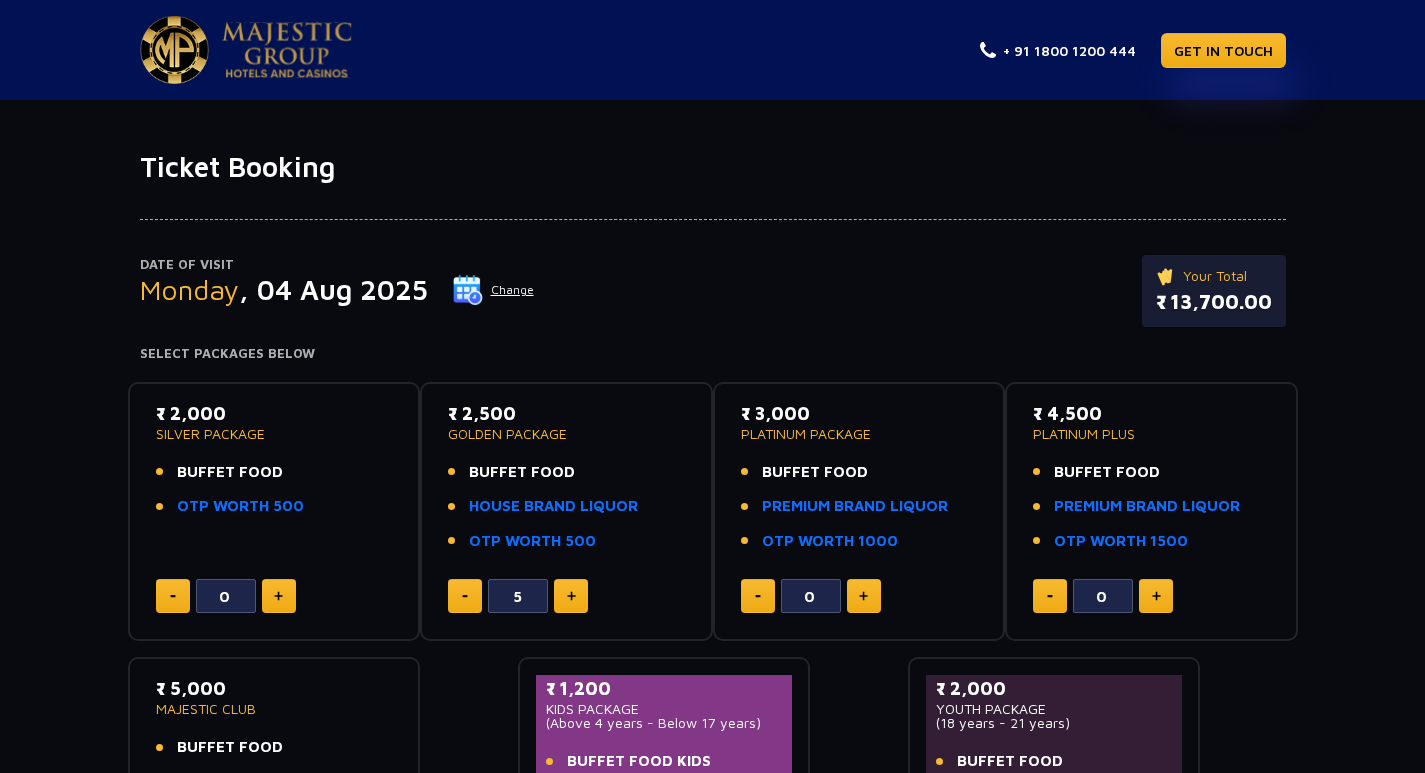 click on "Change" 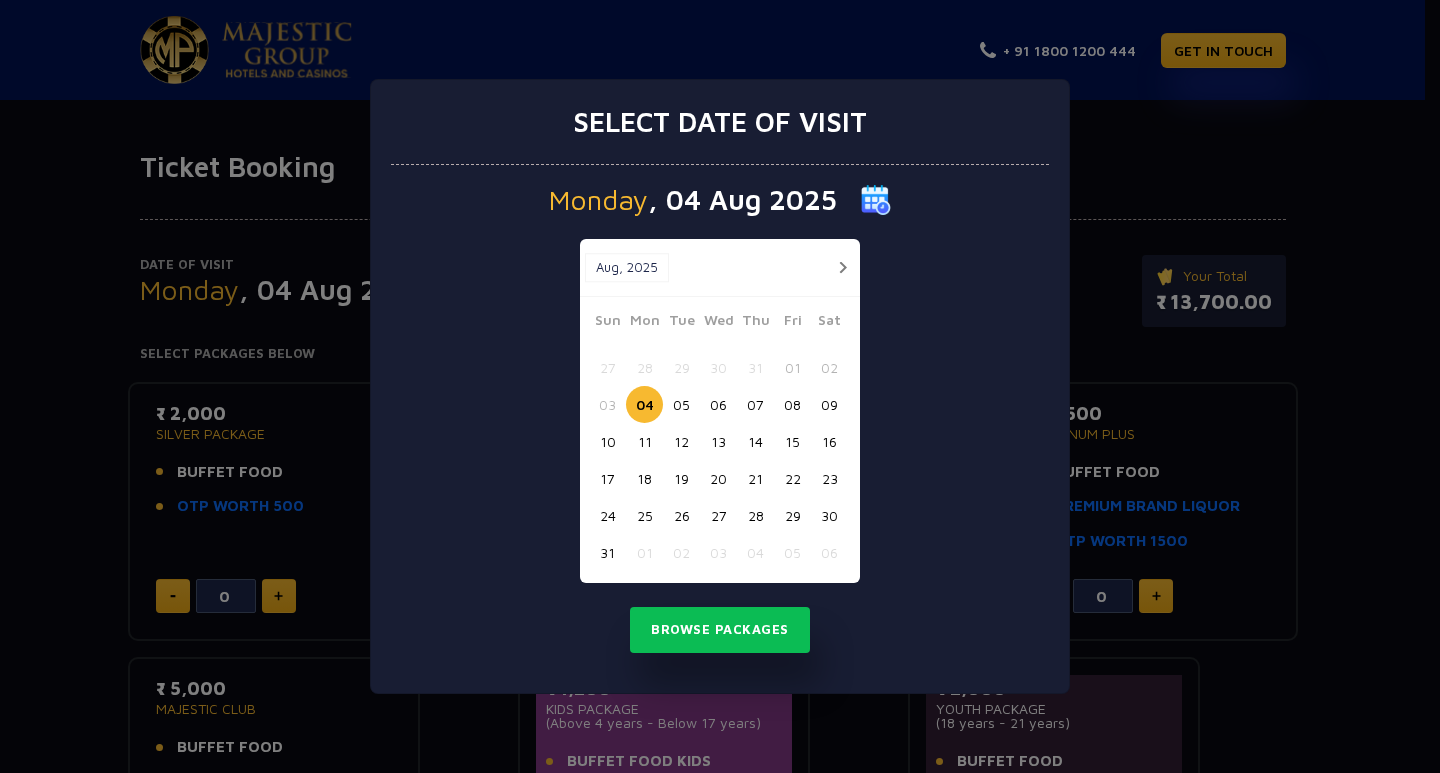 click on "14" at bounding box center [755, 441] 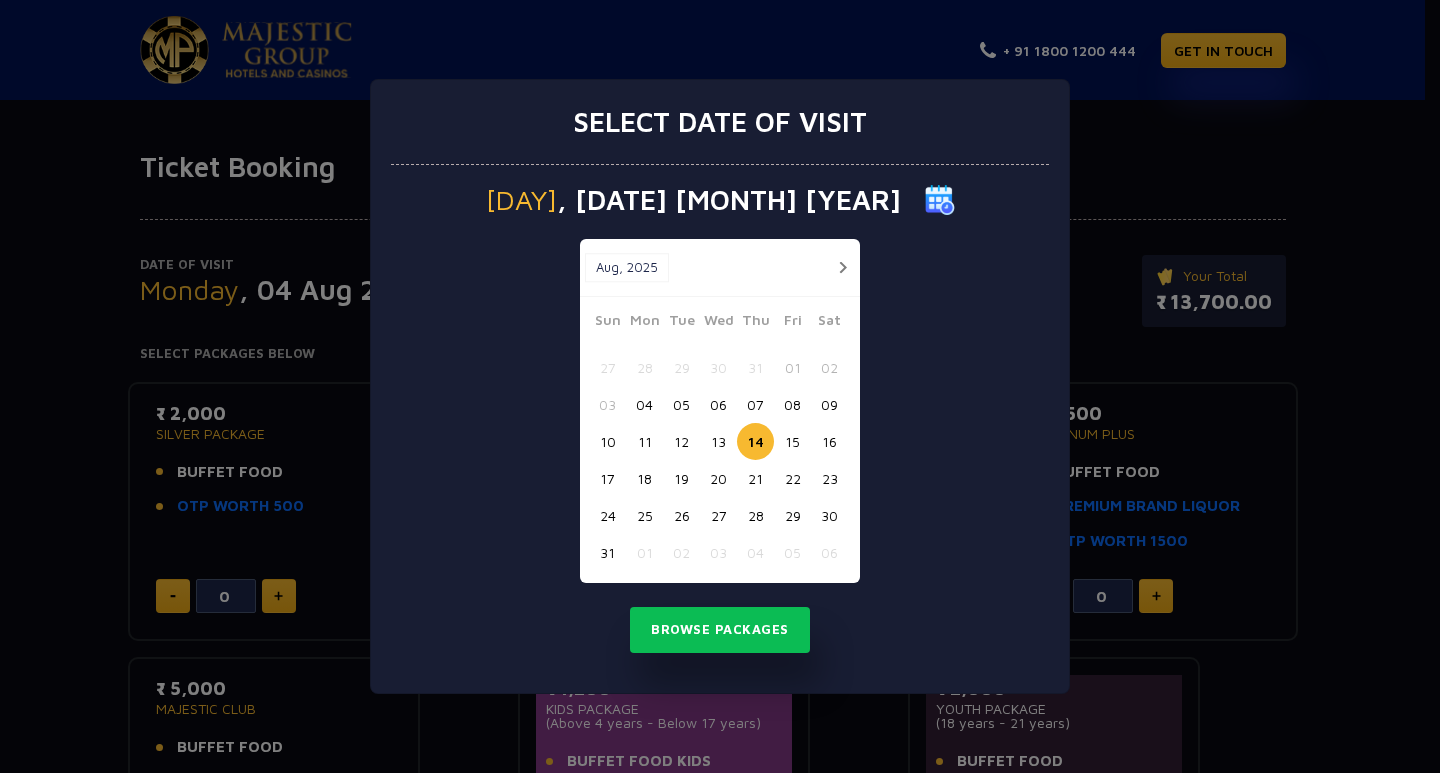 click on "15" at bounding box center [792, 441] 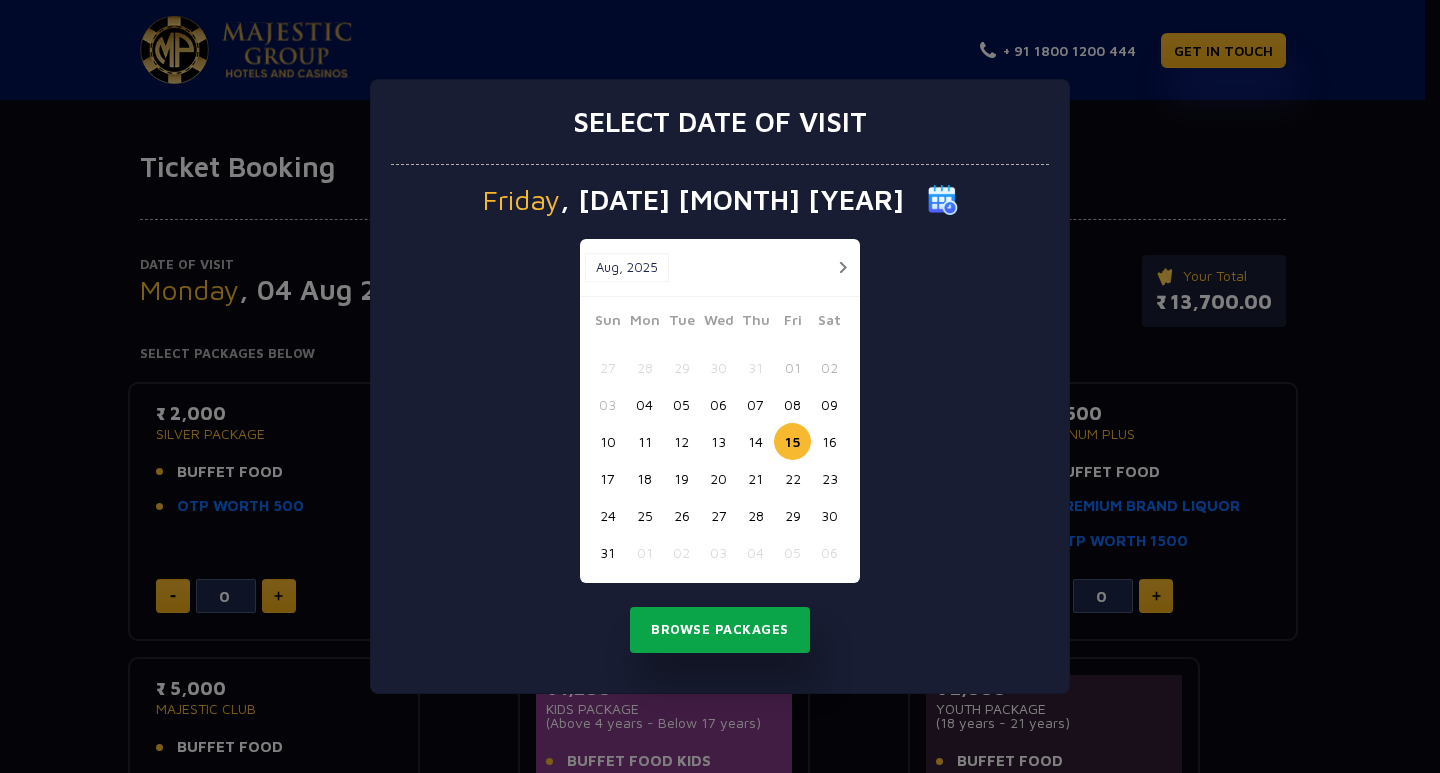 click on "Browse Packages" at bounding box center [720, 630] 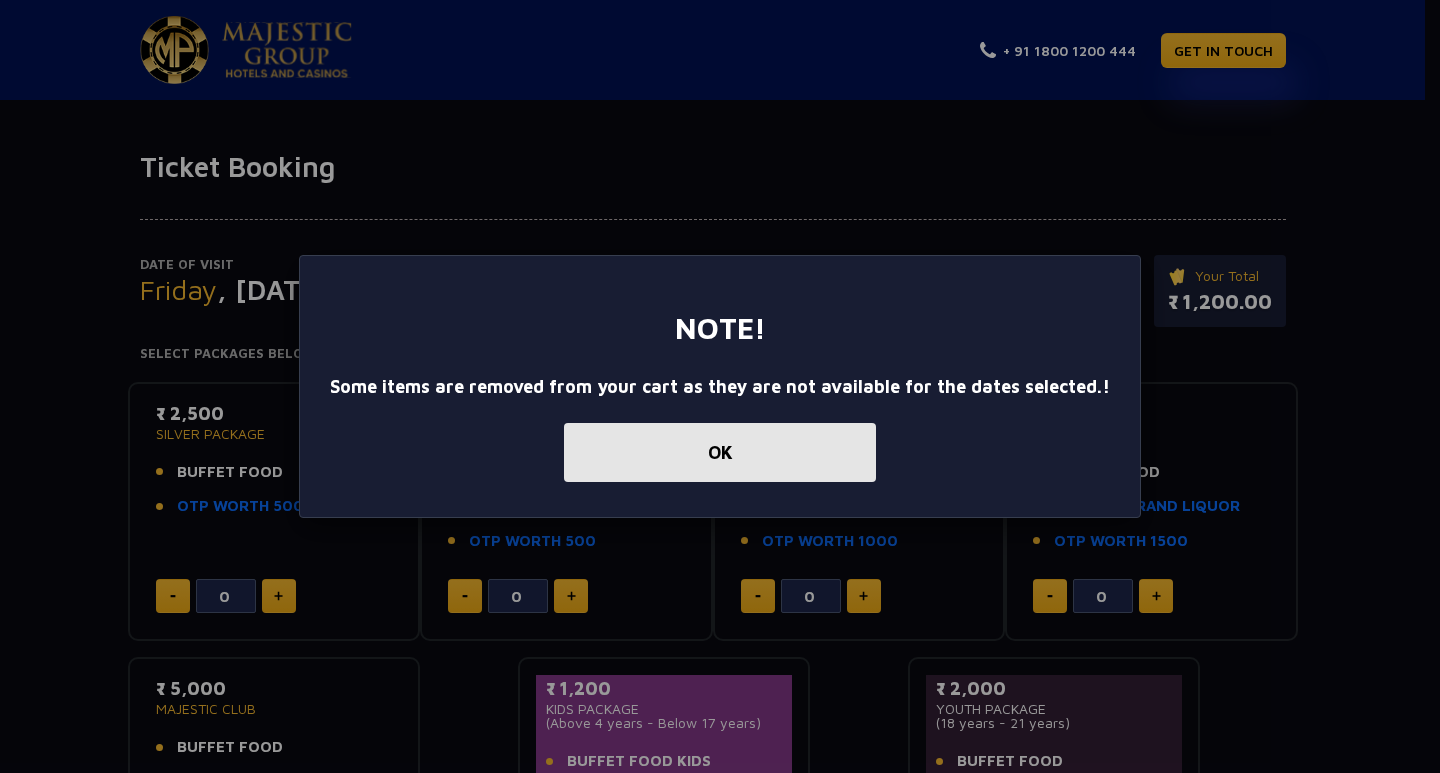 click on "OK" at bounding box center (720, 452) 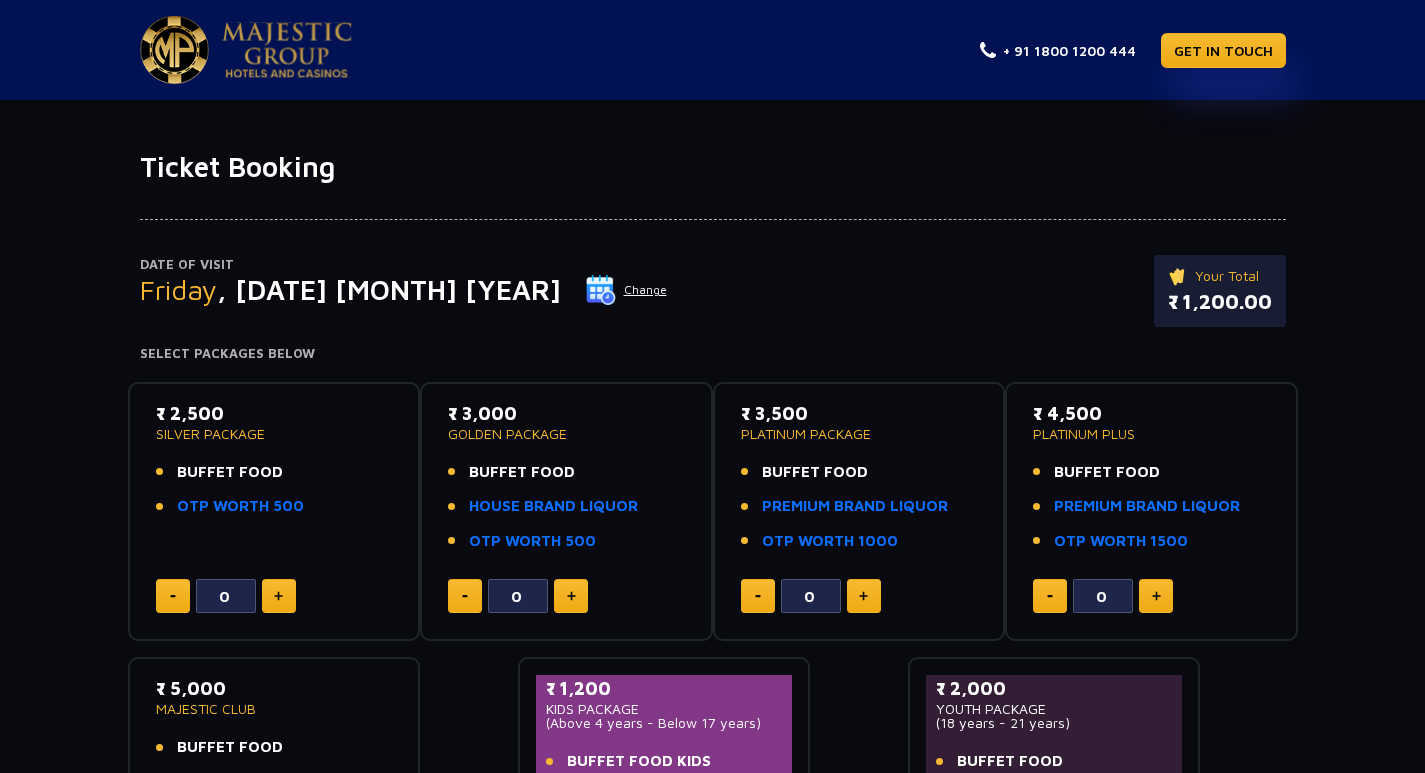 click on "Date of Visit [DAY], [DATE] [MONTH] [YEAR]  Change   Your Total   ₹ 1,200.00  Select Packages Below  ₹ 2,500   SILVER PACKAGE   BUFFET FOOD   OTP WORTH 500  0  ₹ 3,000   GOLDEN PACKAGE   BUFFET FOOD   HOUSE BRAND LIQUOR   OTP WORTH 500  0  ₹ 3,500   PLATINUM PACKAGE   BUFFET FOOD   PREMIUM BRAND LIQUOR   OTP WORTH 1000  0  ₹ 4,500   PLATINUM PLUS   BUFFET FOOD   PREMIUM BRAND LIQUOR   OTP WORTH 1500  0  ₹ 5,000   MAJESTIC CLUB   BUFFET FOOD   OTP WORTH 5500  0  ₹ 1,200   KIDS PACKAGE    (Above 4 years - Below 17 years)   BUFFET FOOD KIDS  1  ₹ 2,000   YOUTH PACKAGE    (18 years - 21 years)   BUFFET FOOD   HOUSE BRAND LIQUOR  0" 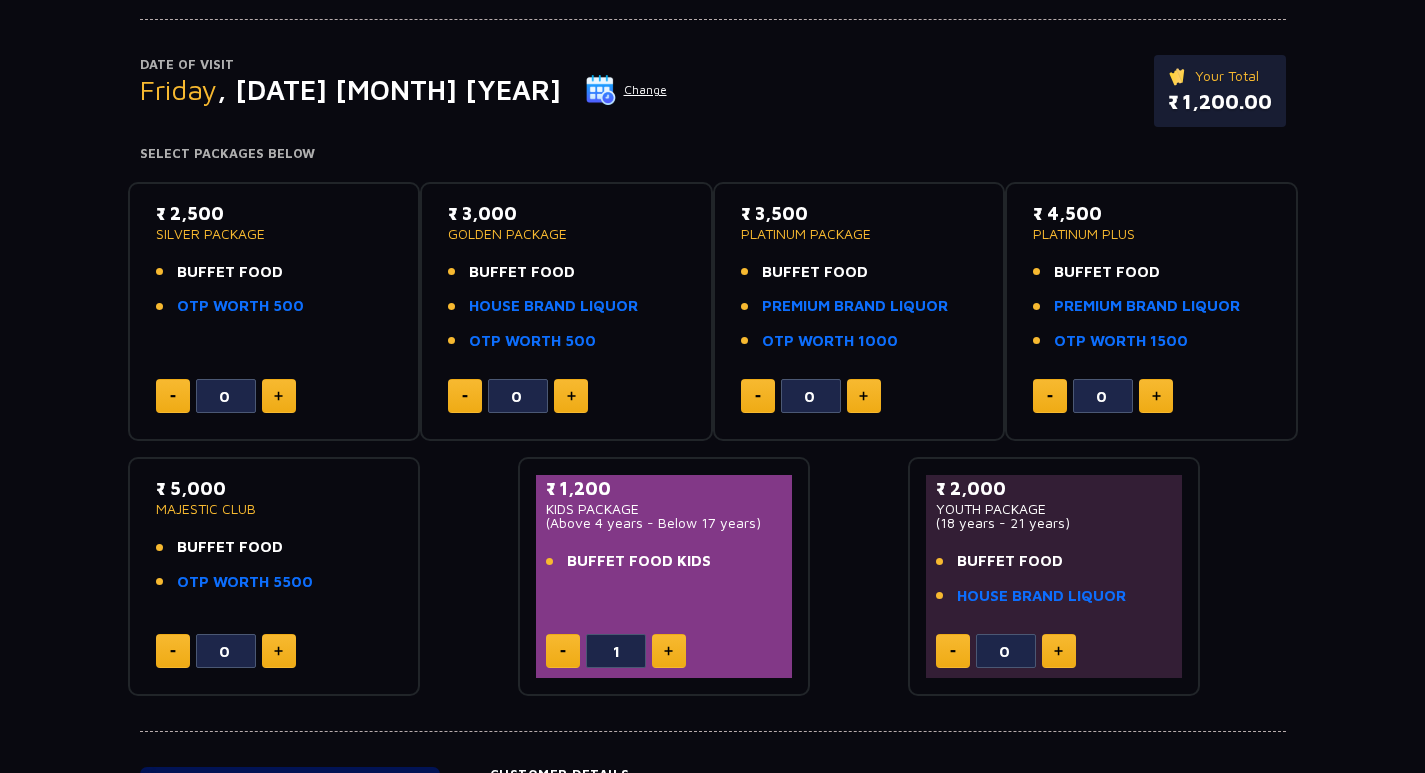 scroll, scrollTop: 240, scrollLeft: 0, axis: vertical 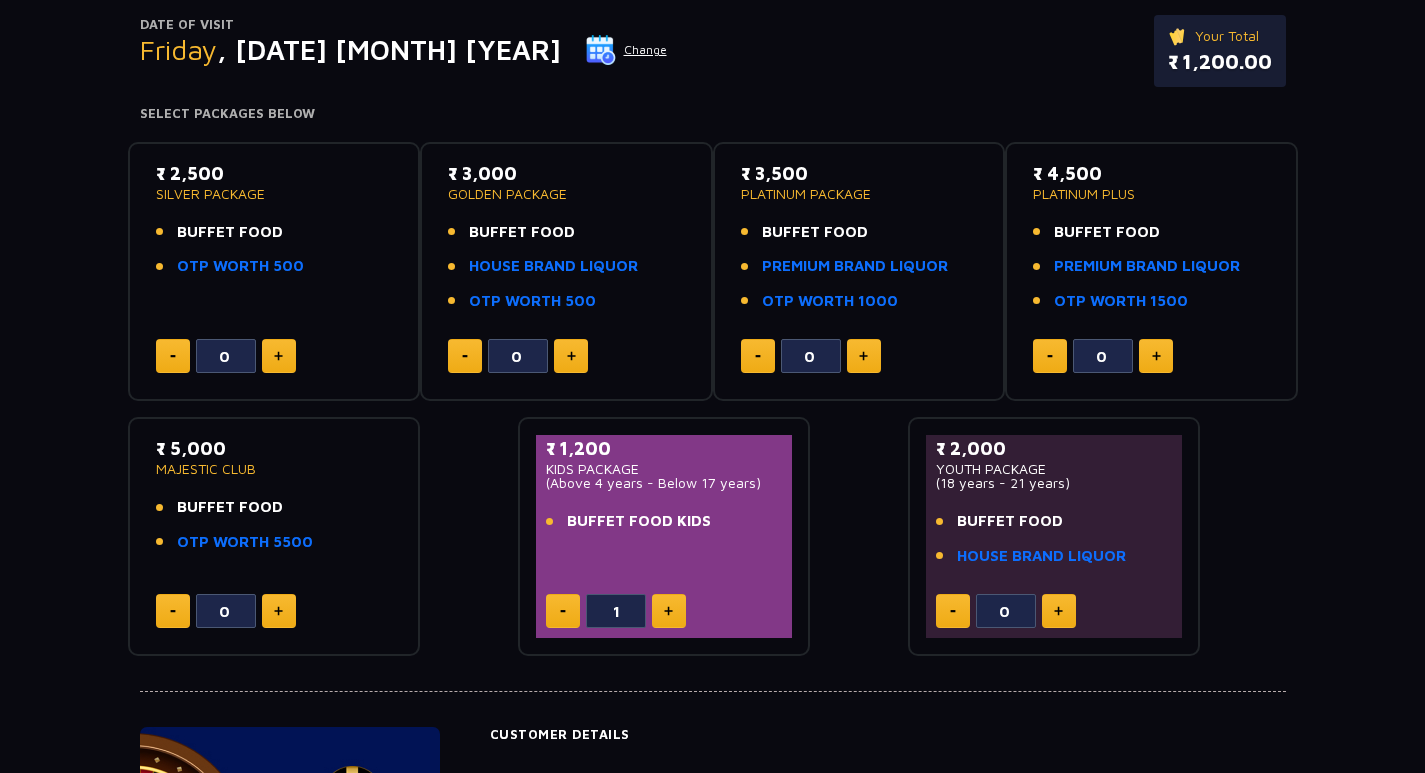 click 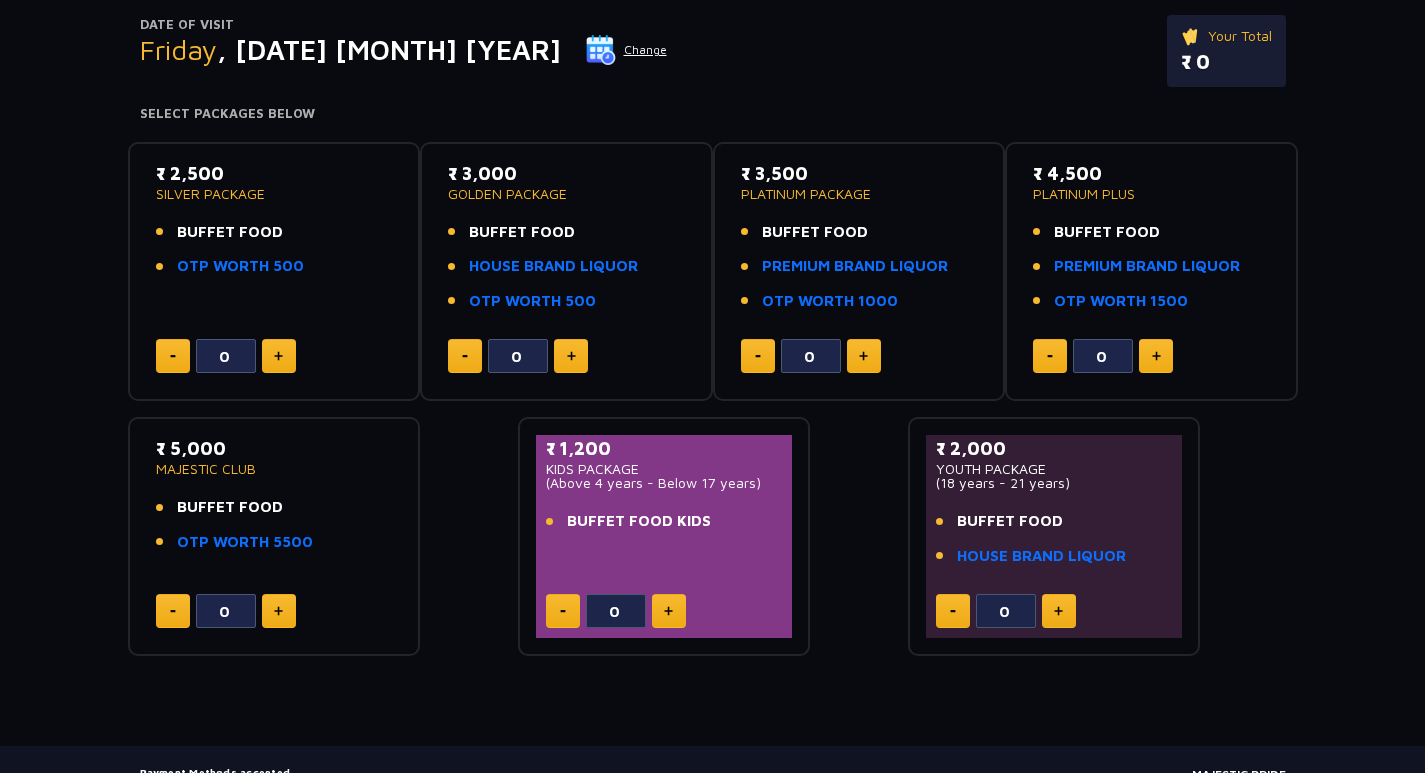 type 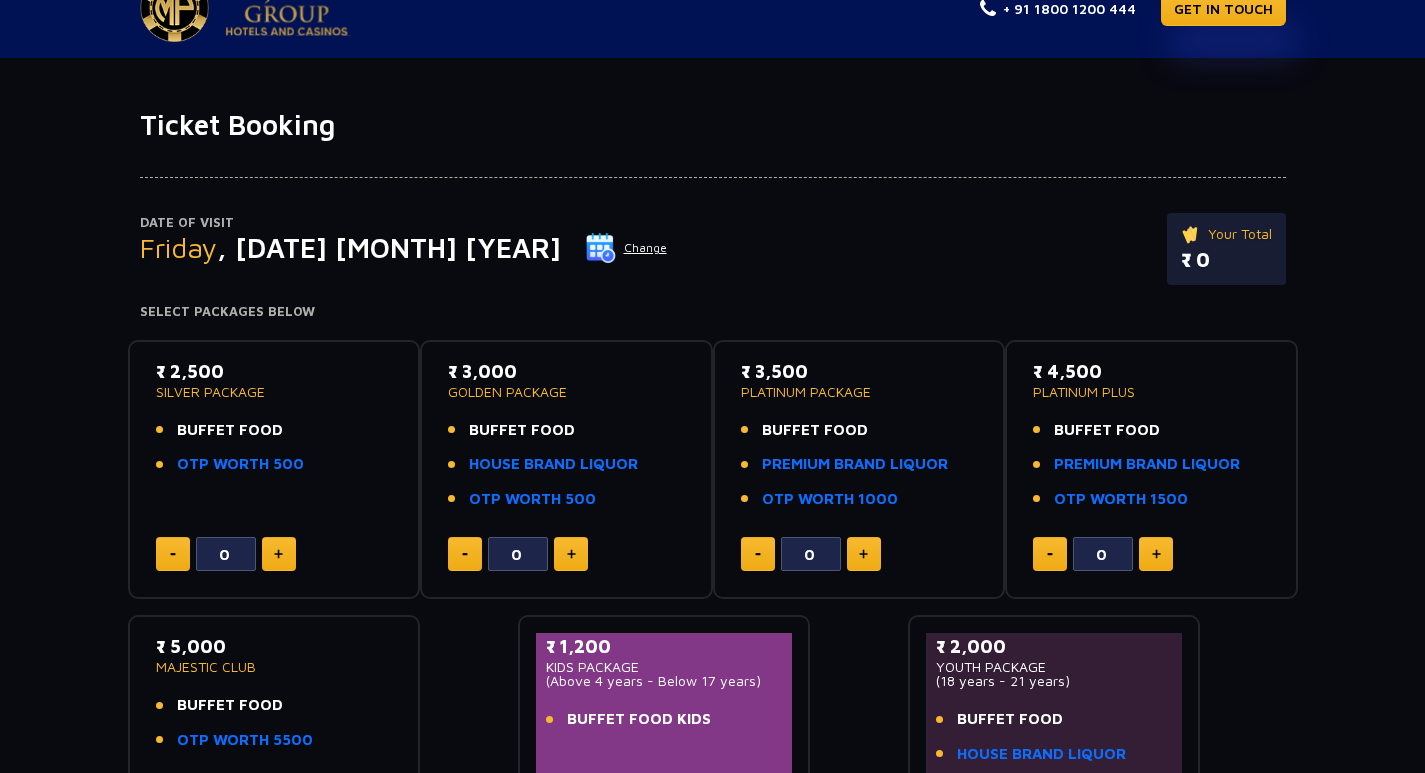 scroll, scrollTop: 40, scrollLeft: 0, axis: vertical 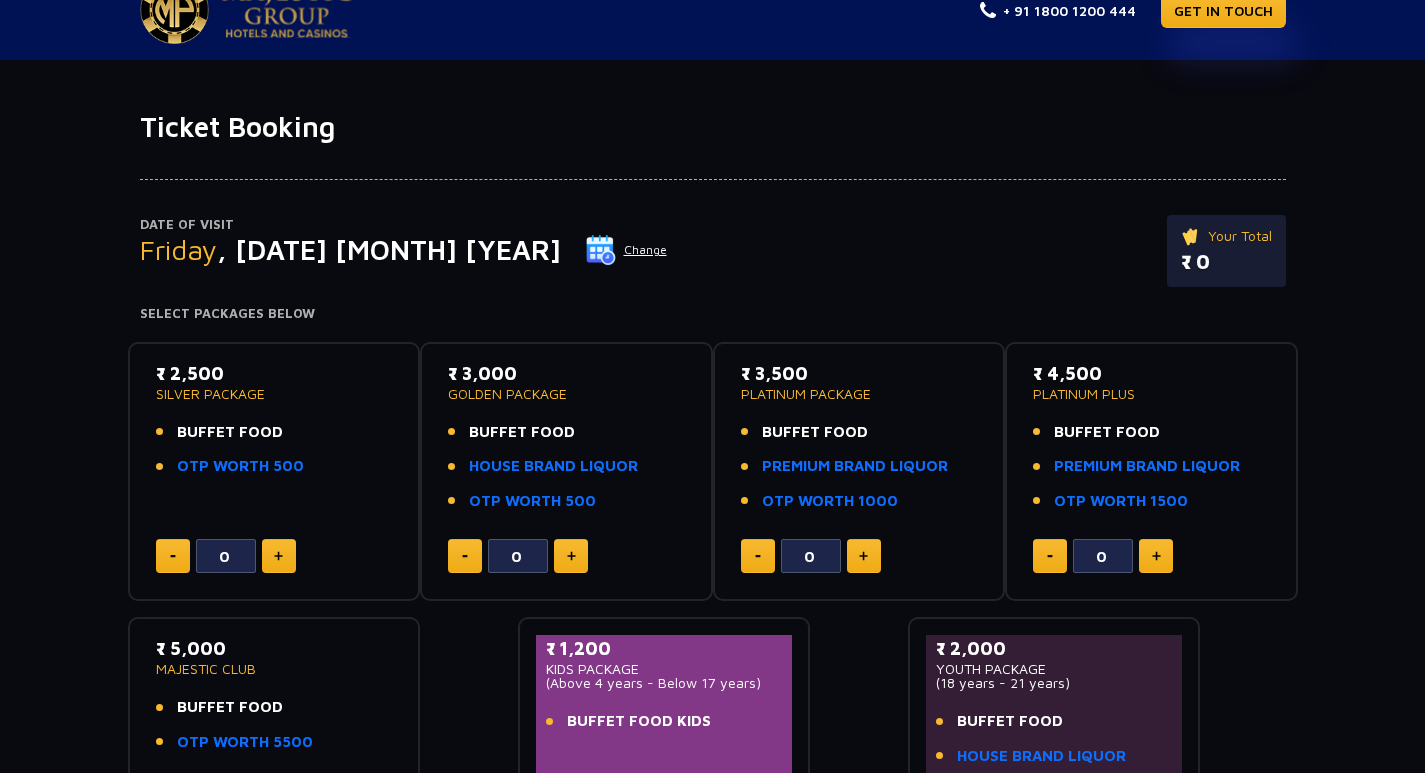click on "Change" 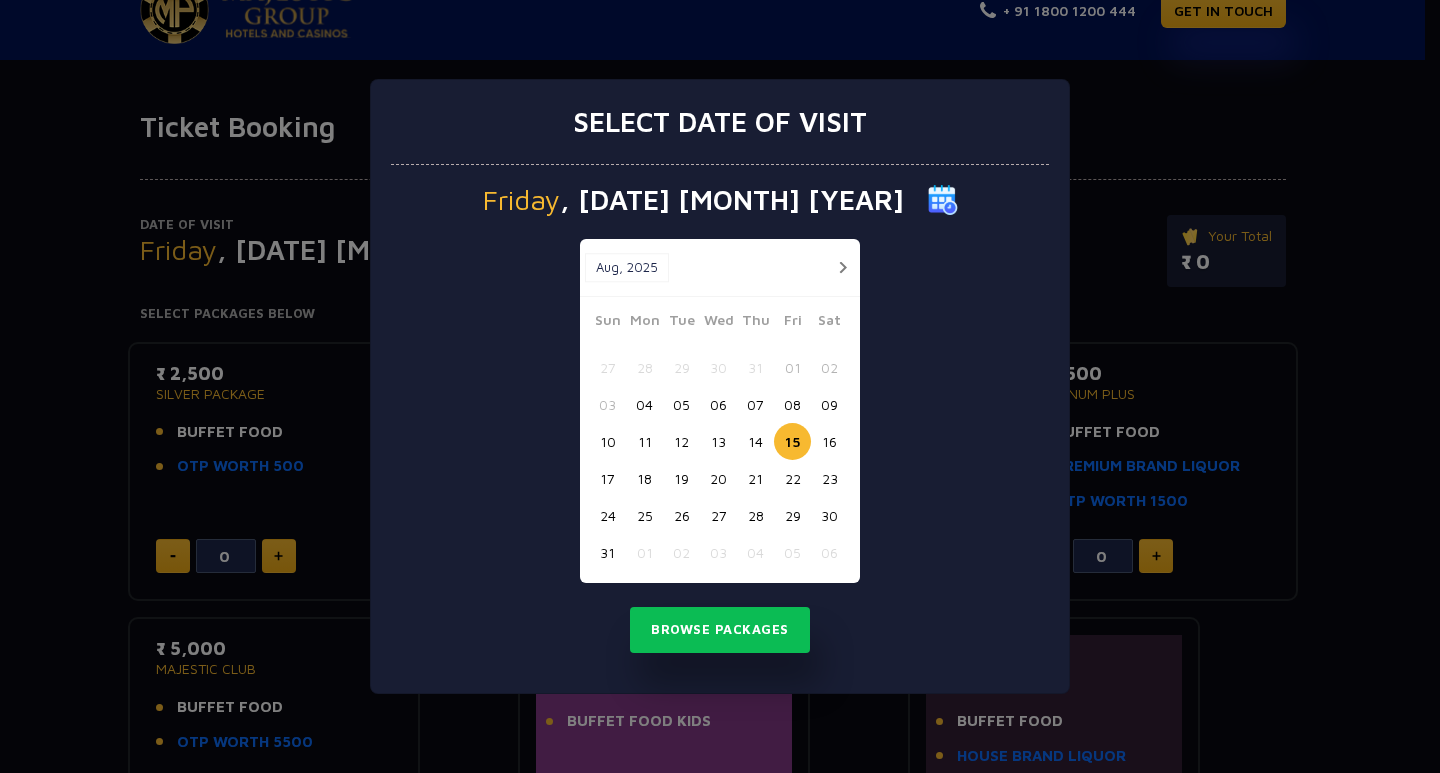 click on "14" at bounding box center (755, 441) 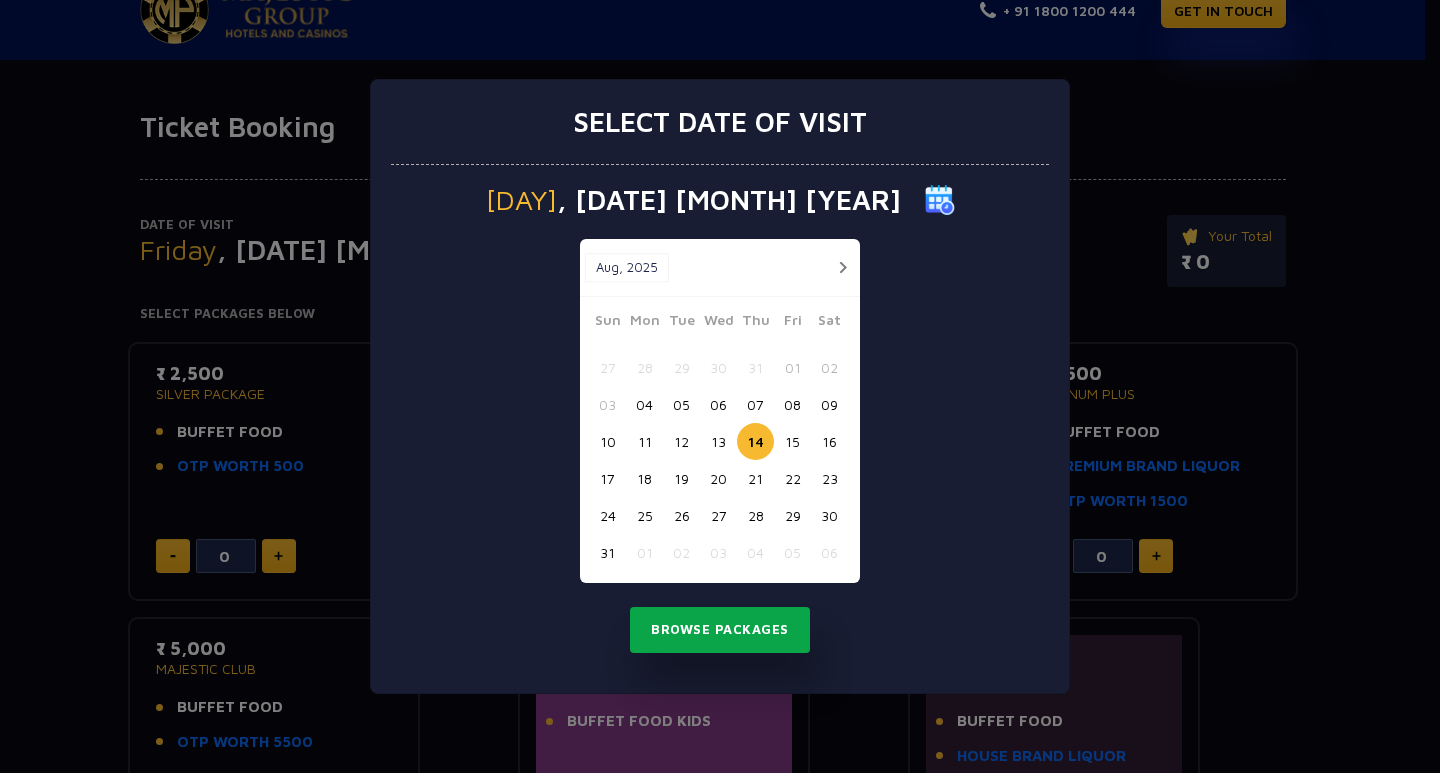 click on "Browse Packages" at bounding box center (720, 630) 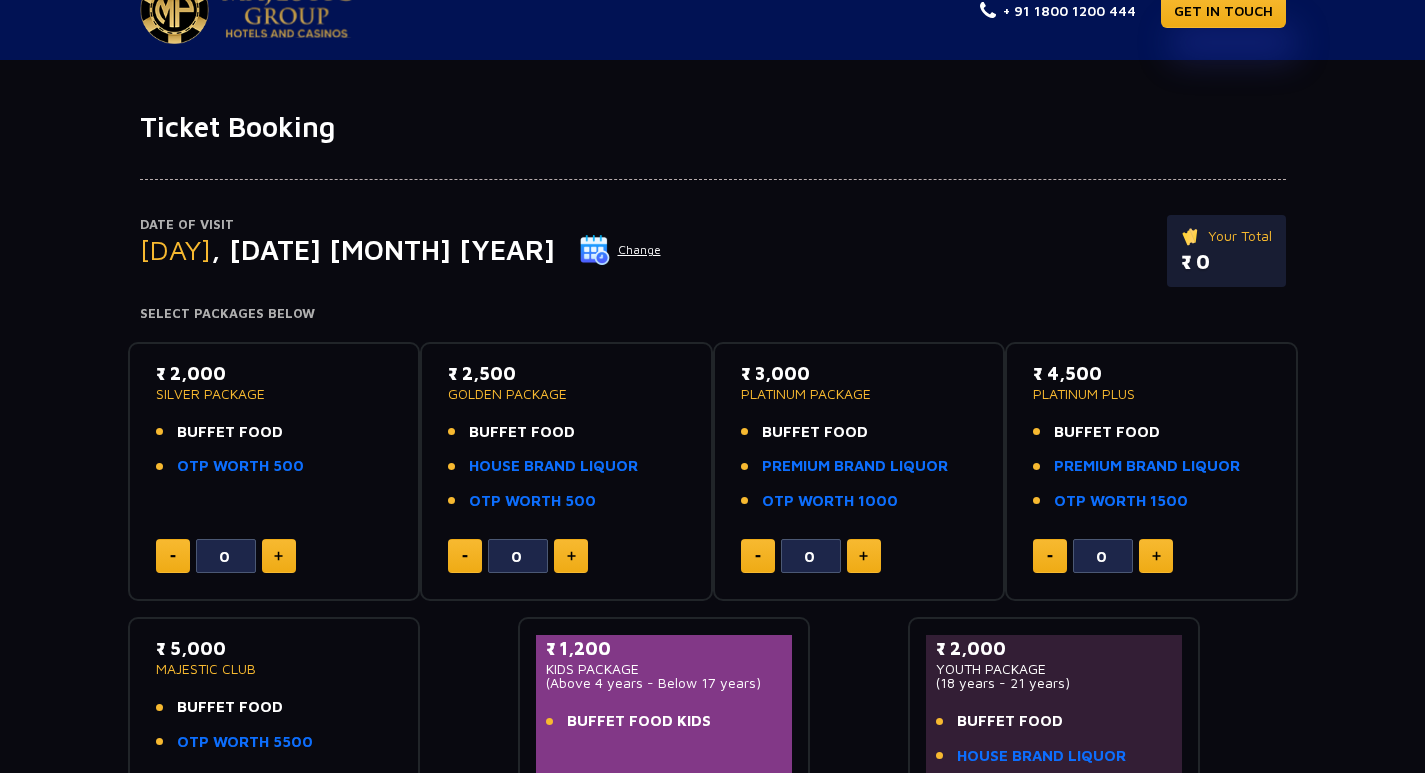 click on "Date of Visit [DAY], [DATE] [MONTH] [YEAR]  Change   Your Total   ₹ 0  Select Packages Below  ₹ 2,000   SILVER PACKAGE   BUFFET FOOD   OTP WORTH 500  0  ₹ 2,500   GOLDEN PACKAGE   BUFFET FOOD   HOUSE BRAND LIQUOR   OTP WORTH 500  0  ₹ 3,000   PLATINUM PACKAGE   BUFFET FOOD   PREMIUM BRAND LIQUOR   OTP WORTH 1000  0  ₹ 4,500   PLATINUM PLUS   BUFFET FOOD   PREMIUM BRAND LIQUOR   OTP WORTH 1500  0  ₹ 5,000   MAJESTIC CLUB   BUFFET FOOD   OTP WORTH 5500  0  ₹ 1,200   KIDS PACKAGE    (Above 4 years - Below 17 years)   BUFFET FOOD KIDS  0  ₹ 2,000   YOUTH PACKAGE    (18 years - 21 years)   BUFFET FOOD   HOUSE BRAND LIQUOR  0" 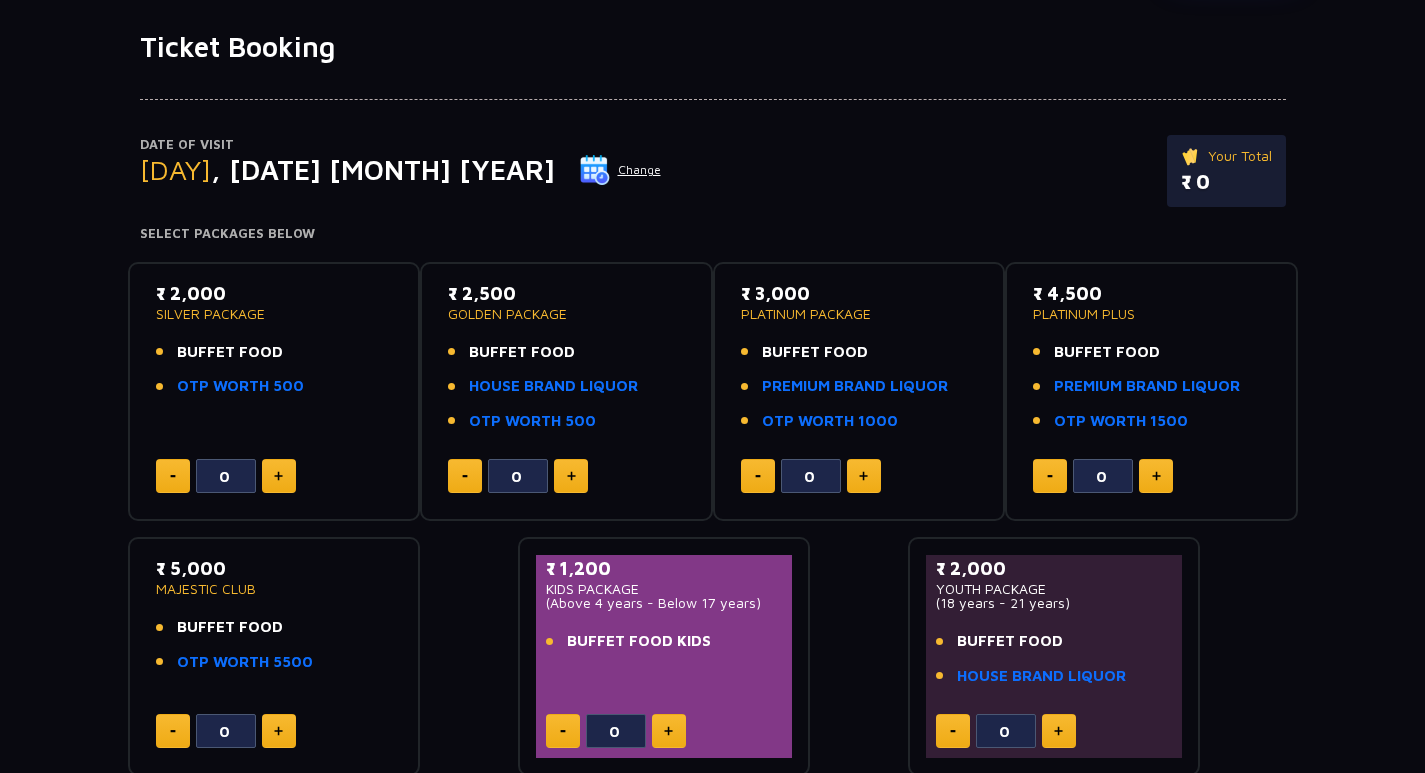 scroll, scrollTop: 160, scrollLeft: 0, axis: vertical 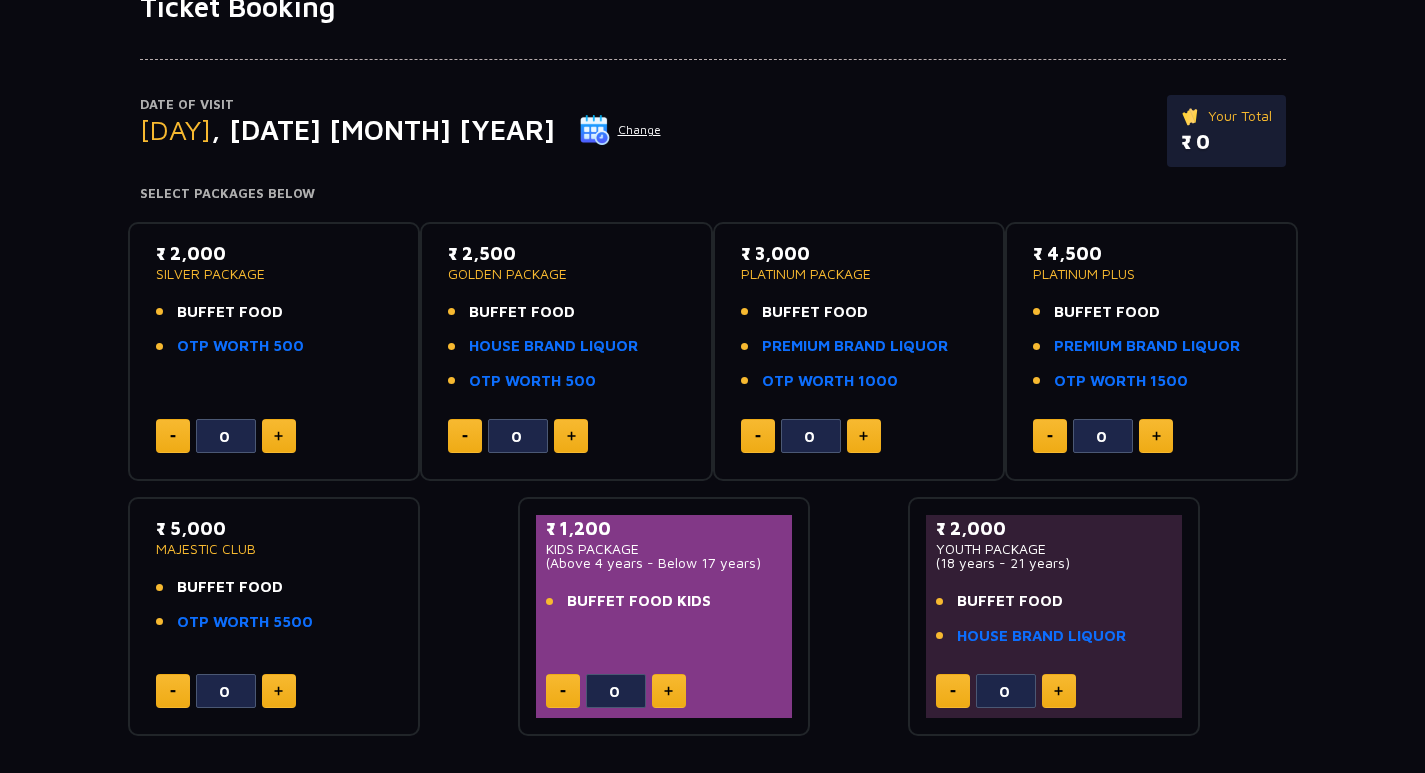 click 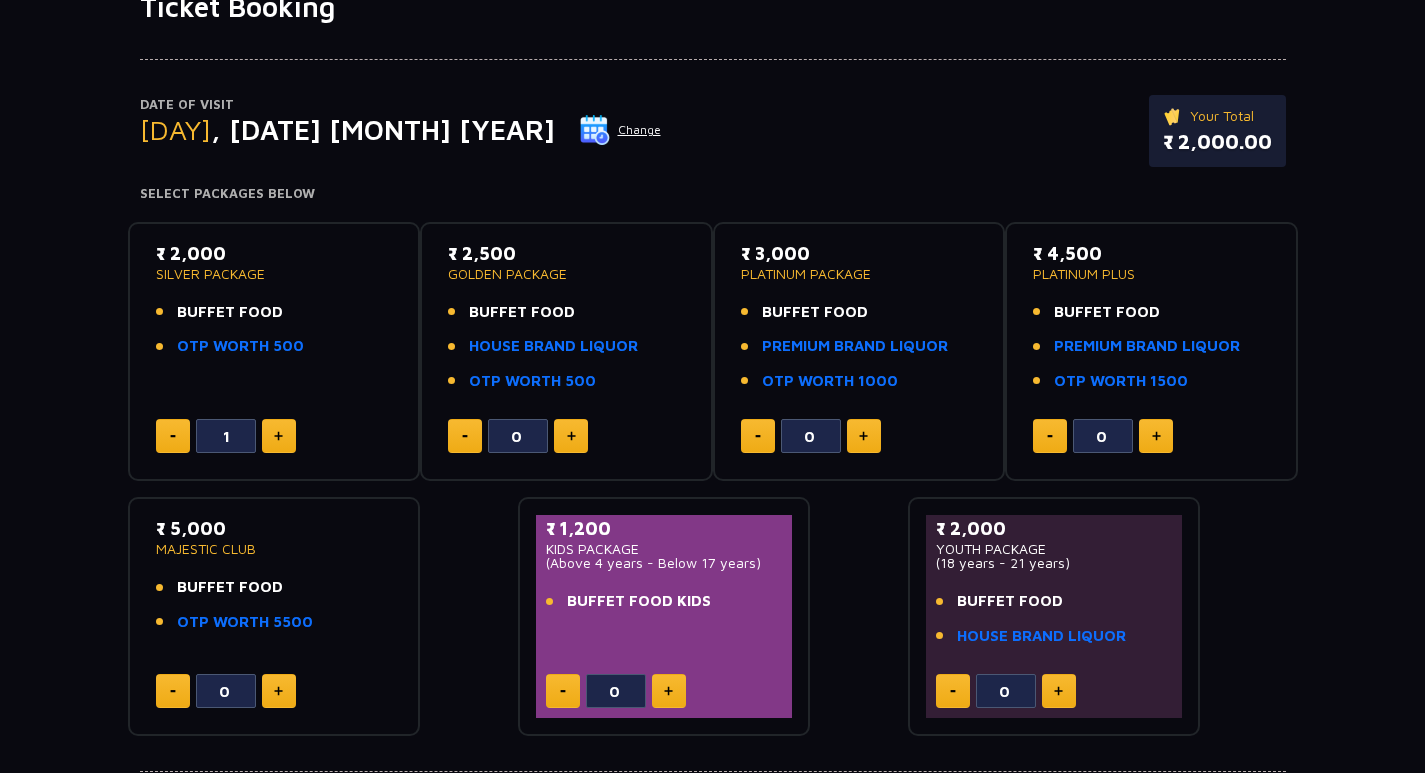 click 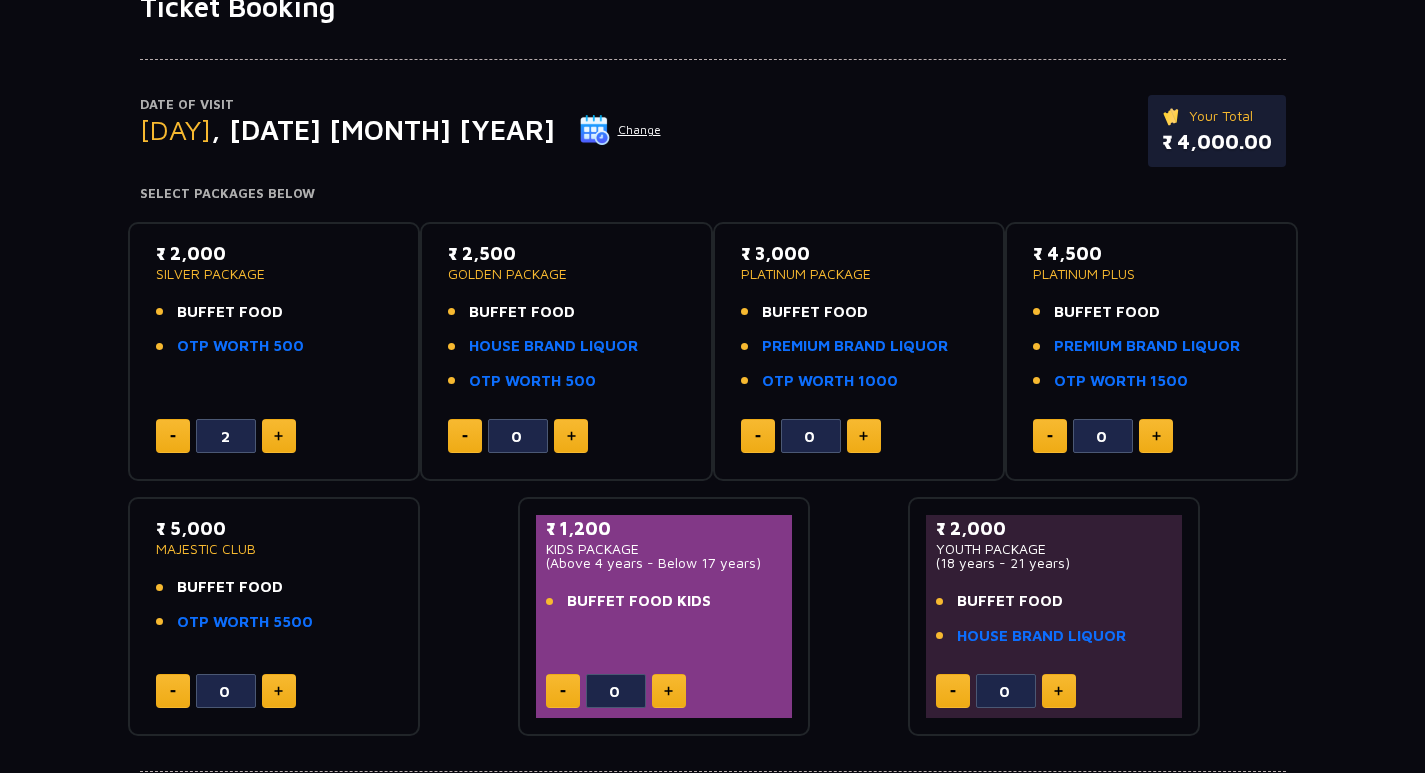 click 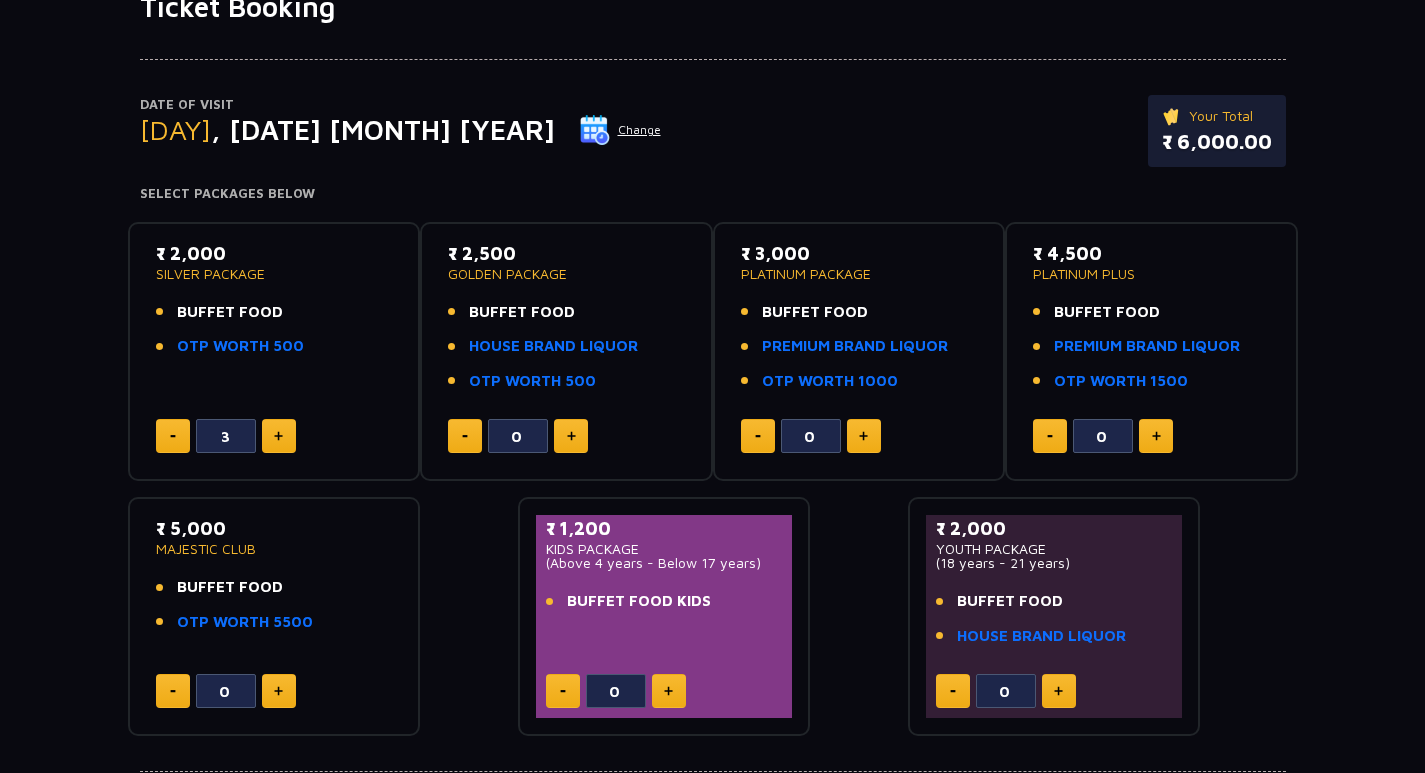 click 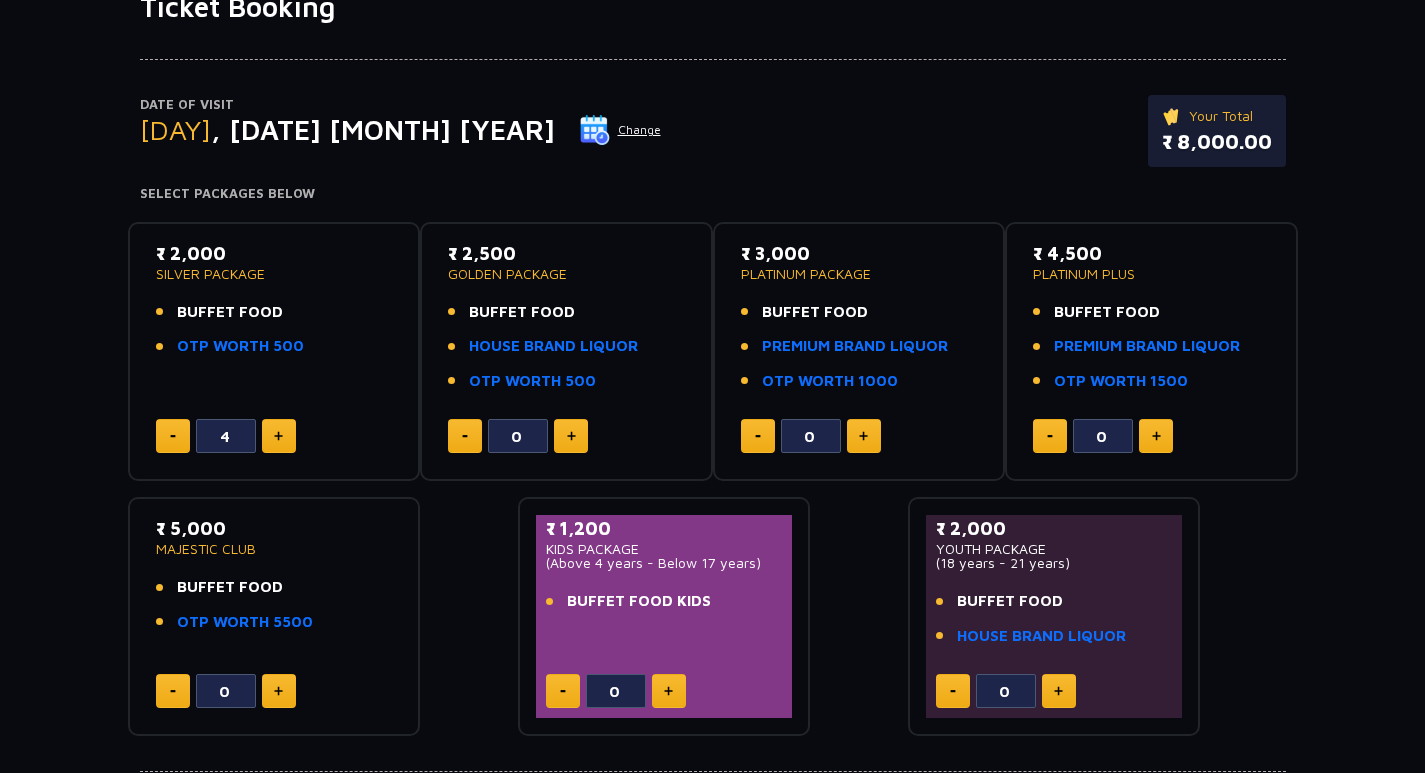 click 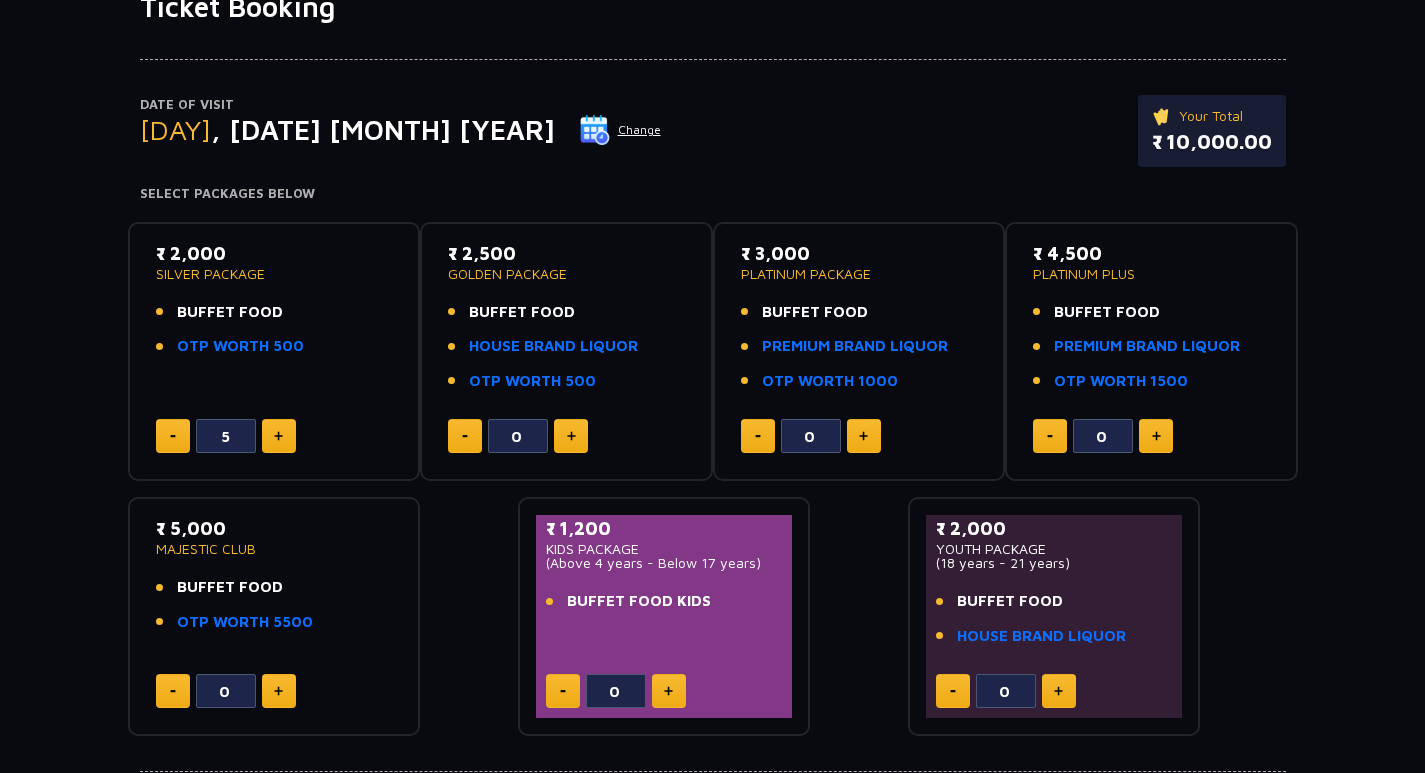 click 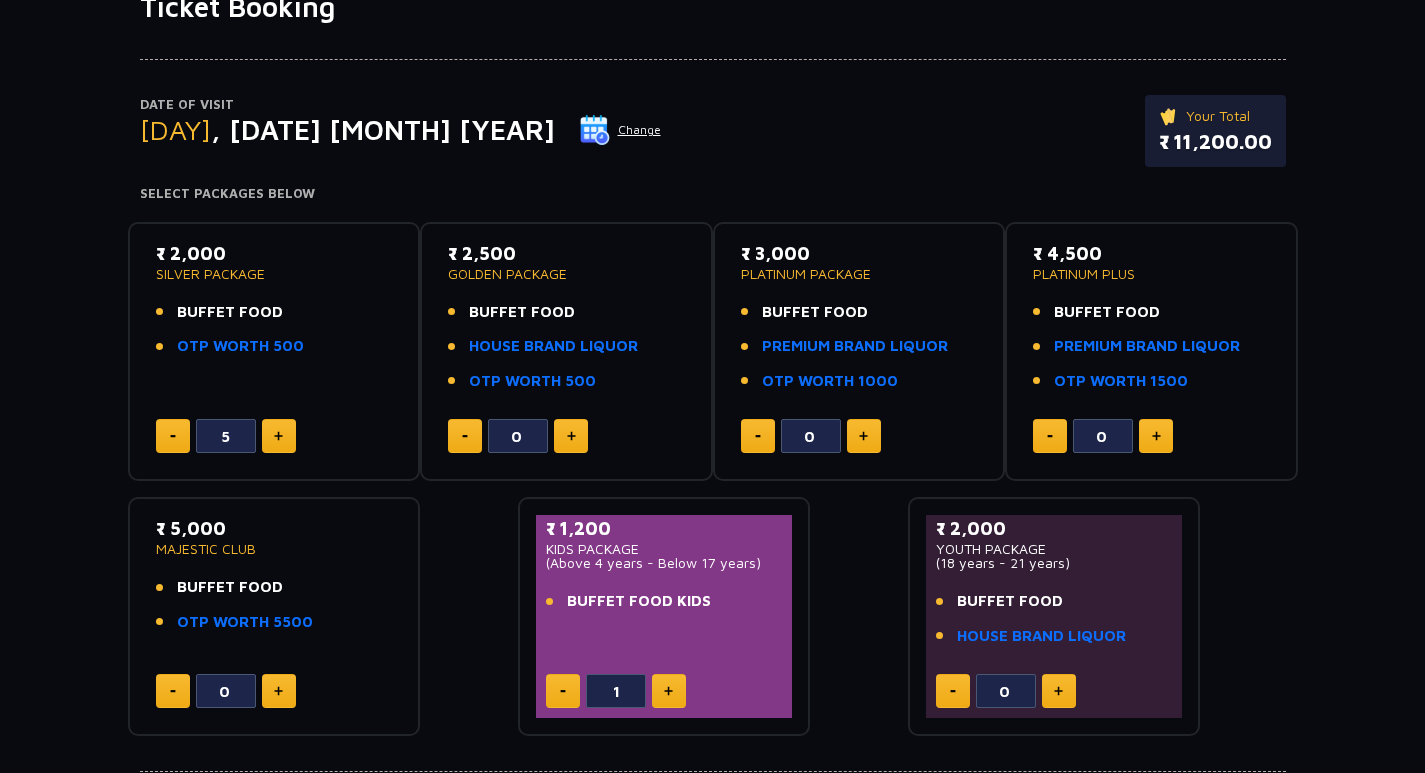 click on "Date of Visit [DAY], [DATE] [MONTH] [YEAR]  Change   Your Total   ₹ 11,200.00  Select Packages Below  ₹ 2,000   SILVER PACKAGE   BUFFET FOOD   OTP WORTH 500  5  ₹ 2,500   GOLDEN PACKAGE   BUFFET FOOD   HOUSE BRAND LIQUOR   OTP WORTH 500  0  ₹ 3,000   PLATINUM PACKAGE   BUFFET FOOD   PREMIUM BRAND LIQUOR   OTP WORTH 1000  0  ₹ 4,500   PLATINUM PLUS   BUFFET FOOD   PREMIUM BRAND LIQUOR   OTP WORTH 1500  0  ₹ 5,000   MAJESTIC CLUB   BUFFET FOOD   OTP WORTH 5500  0  ₹ 1,200   KIDS PACKAGE    (Above 4 years - Below 17 years)   BUFFET FOOD KIDS  1  ₹ 2,000   YOUTH PACKAGE    (18 years - 21 years)   BUFFET FOOD   HOUSE BRAND LIQUOR  0" 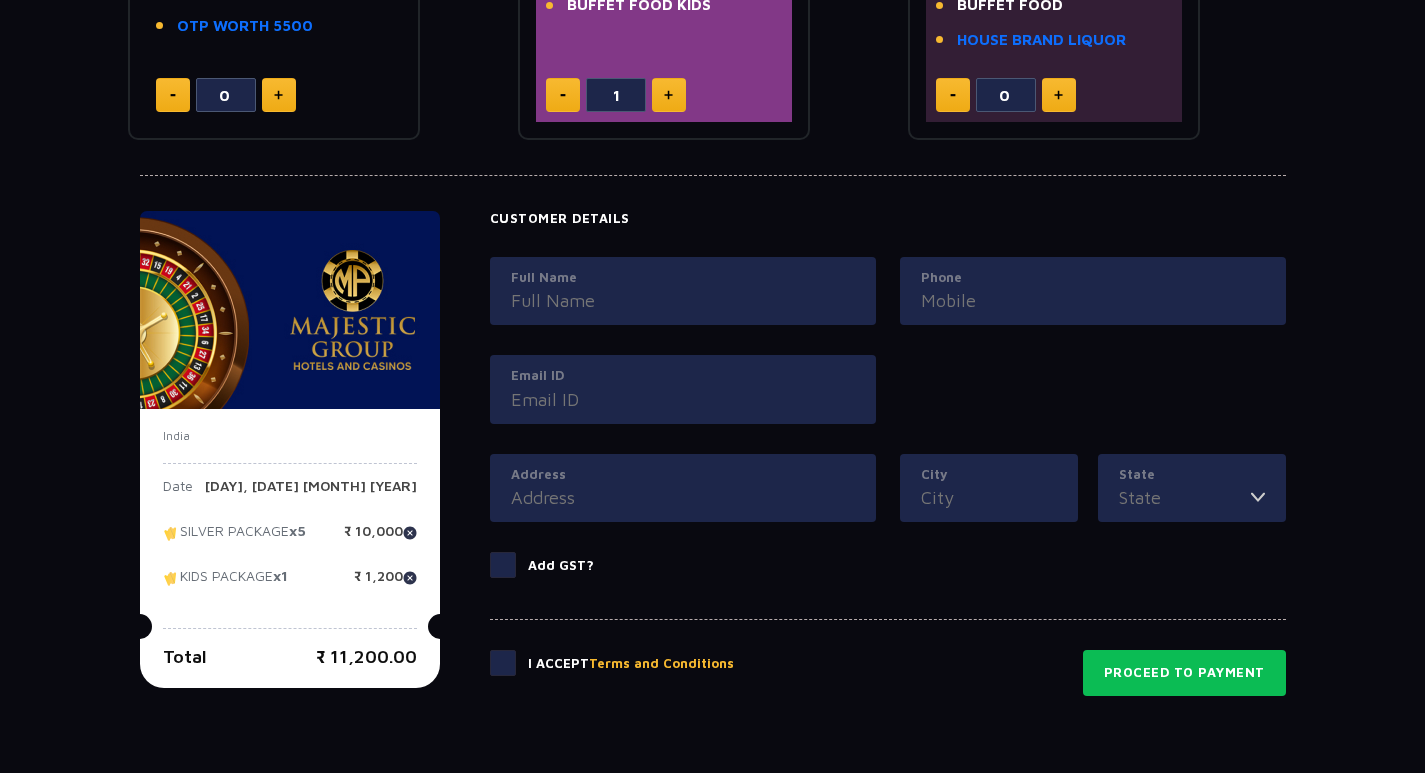 scroll, scrollTop: 760, scrollLeft: 0, axis: vertical 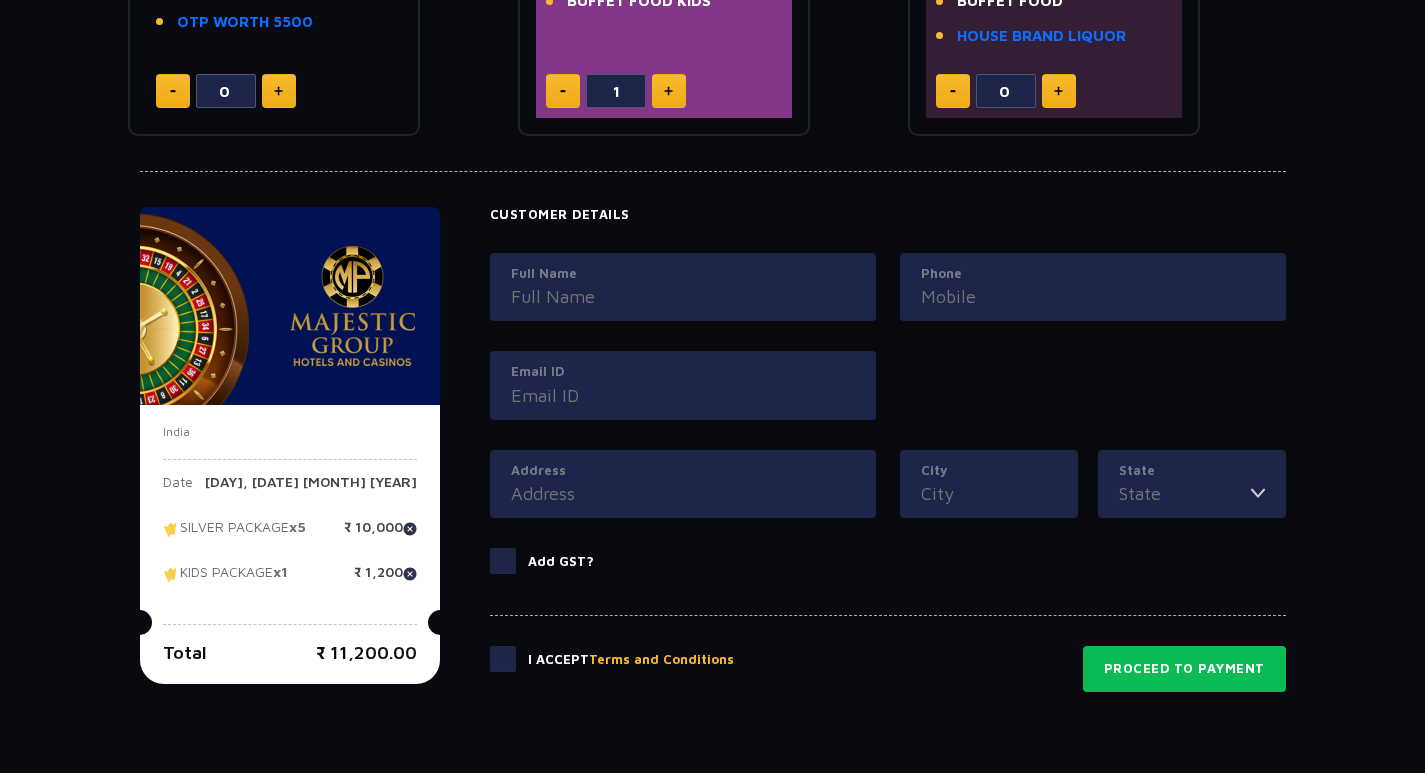 click on "India  Date  [DAY], [DATE] [MONTH] [YEAR]   SILVER PACKAGE  x5  ₹ 10,000   KIDS PACKAGE   x1  ₹ 1,200  Total  ₹ 11,200.00   Proceed to Payment  Customer Details Full Name Phone Email ID Address City State  [STATE]   [STATE]   [STATE]   [STATE]   [STATE]   [STATE]   [STATE]   [STATE]   [STATE]   [STATE]   [STATE]   [STATE]   [STATE]   [STATE]   [STATE]   [STATE]   [STATE]   [STATE]   [STATE]   [STATE]   [STATE]   [STATE]   [STATE]   [STATE]   [STATE]   [STATE]   [STATE]   [STATE]   [STATE]   [STATE]  Add GST?  I Accept   Terms and Conditions   Proceed to Payment" 